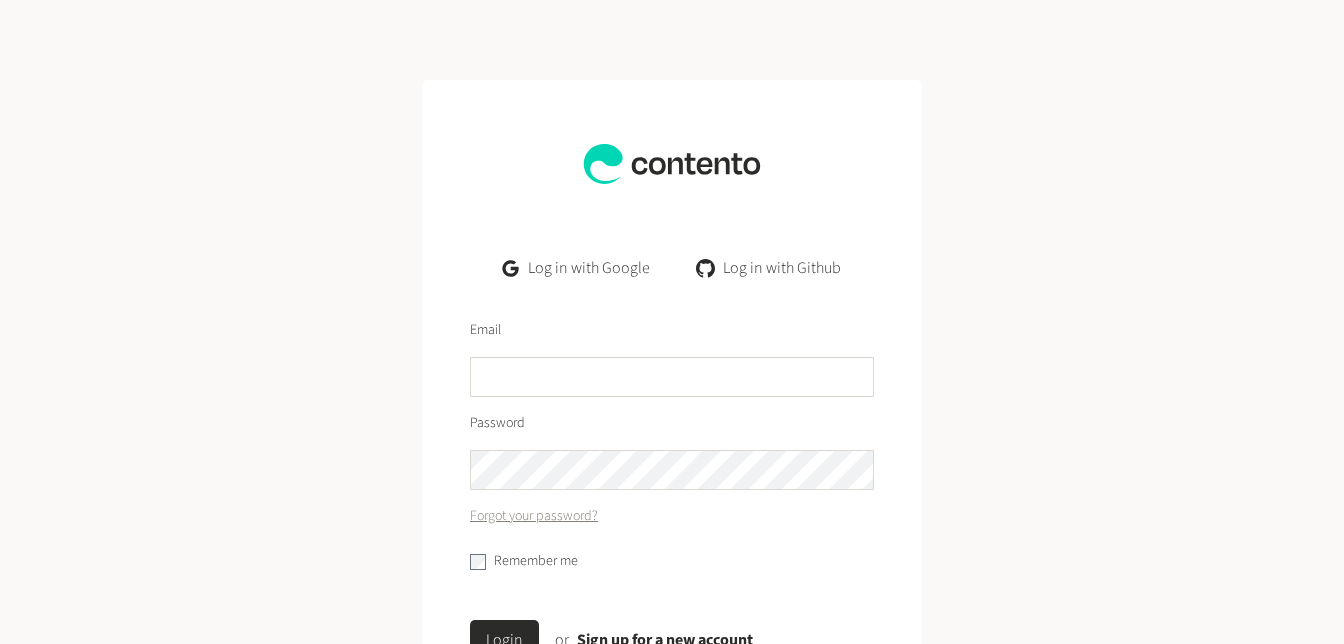 scroll, scrollTop: 0, scrollLeft: 0, axis: both 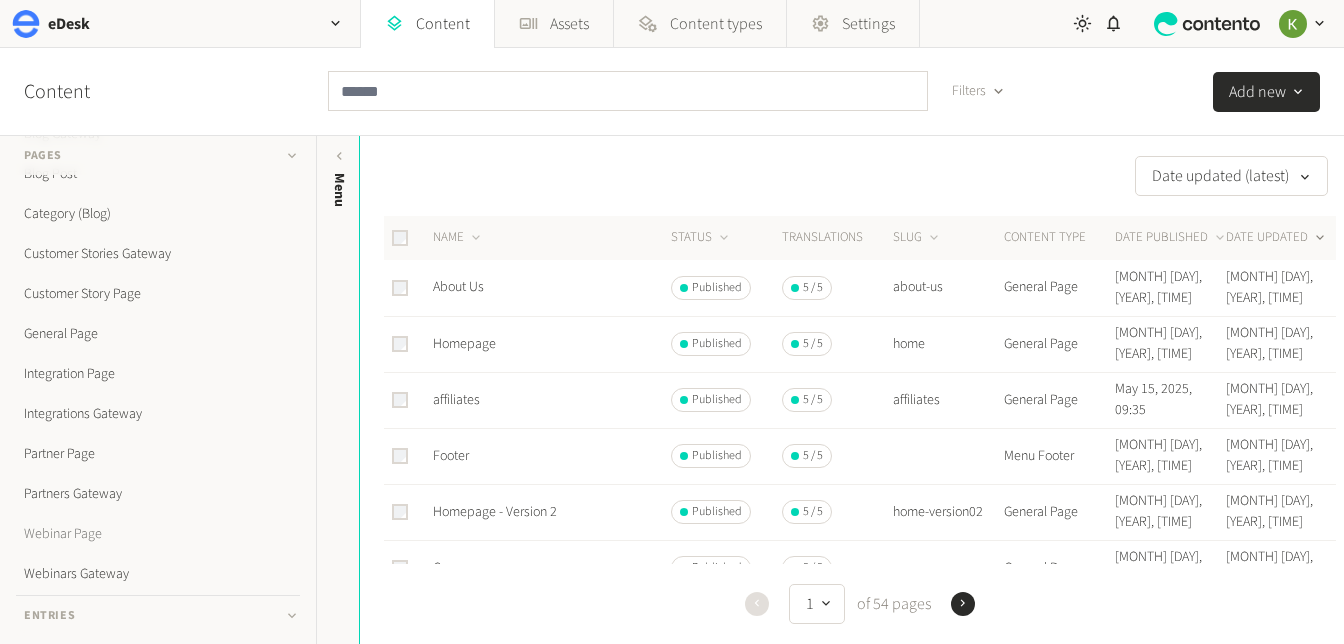 click on "Webinar Page" 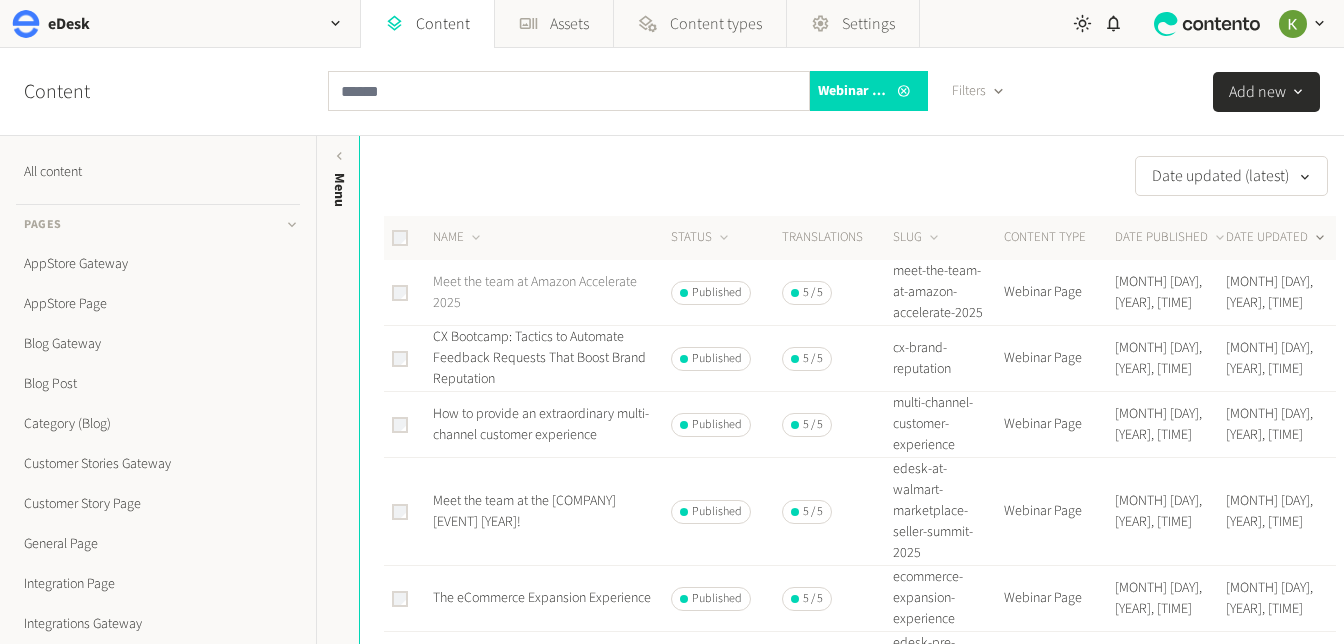 click on "Meet the team at Amazon Accelerate 2025" 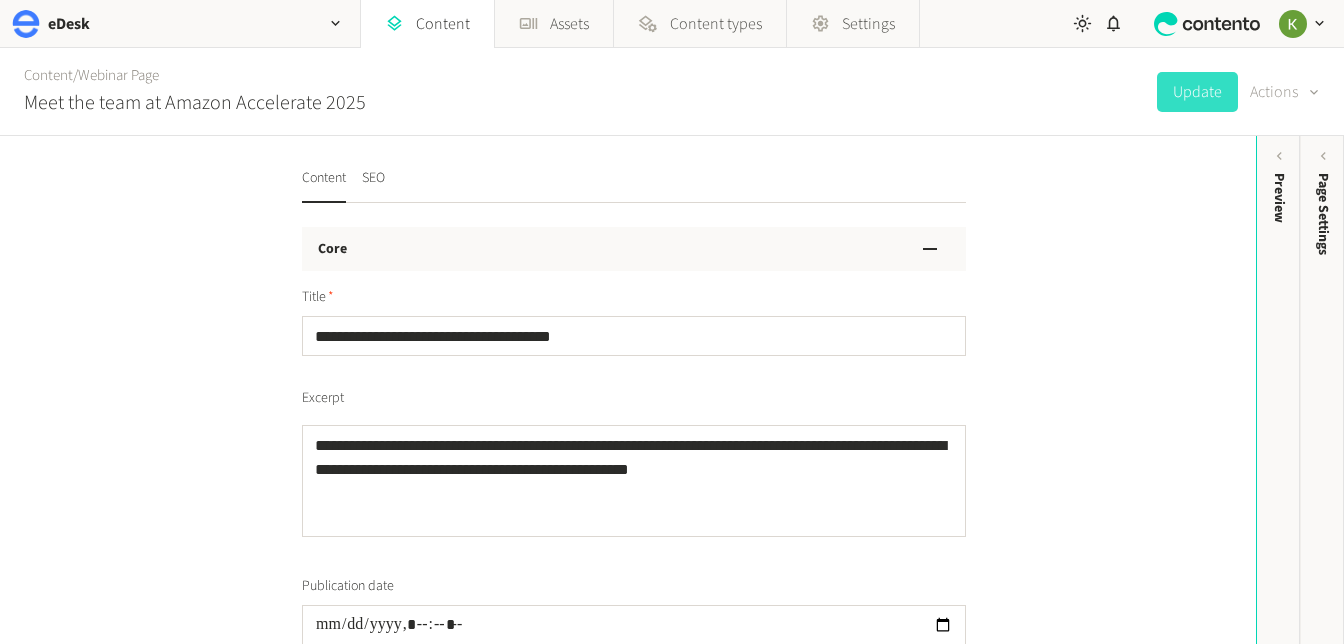 click 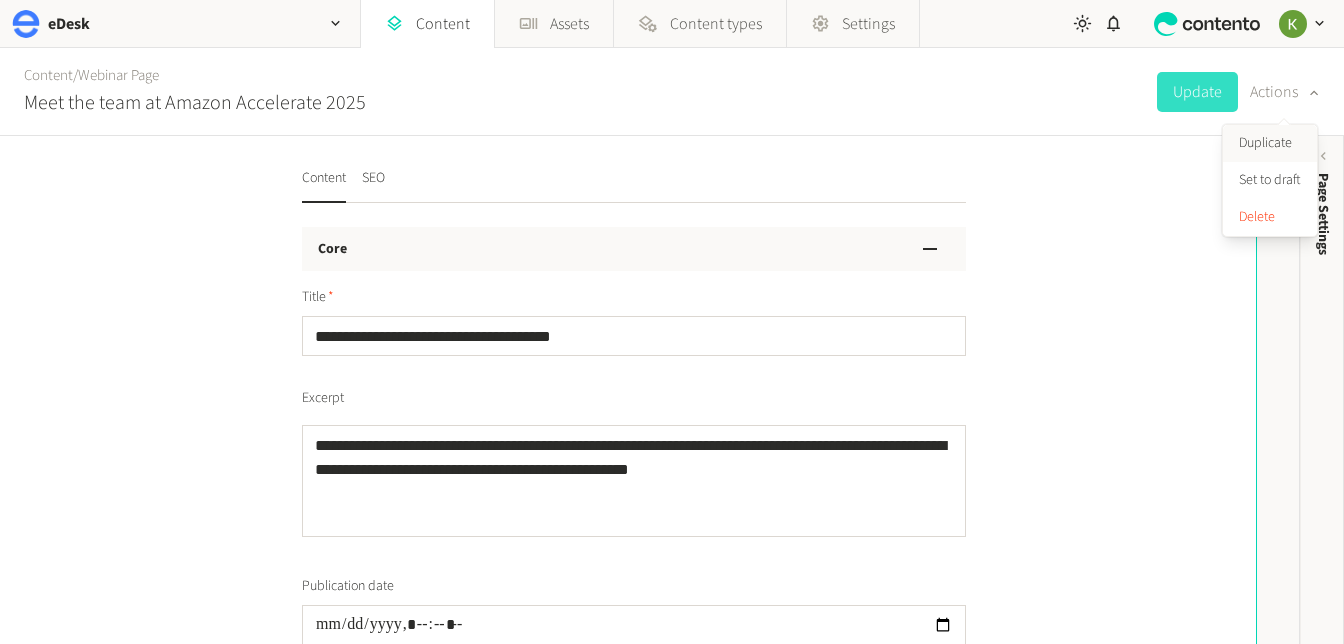 click on "Duplicate" 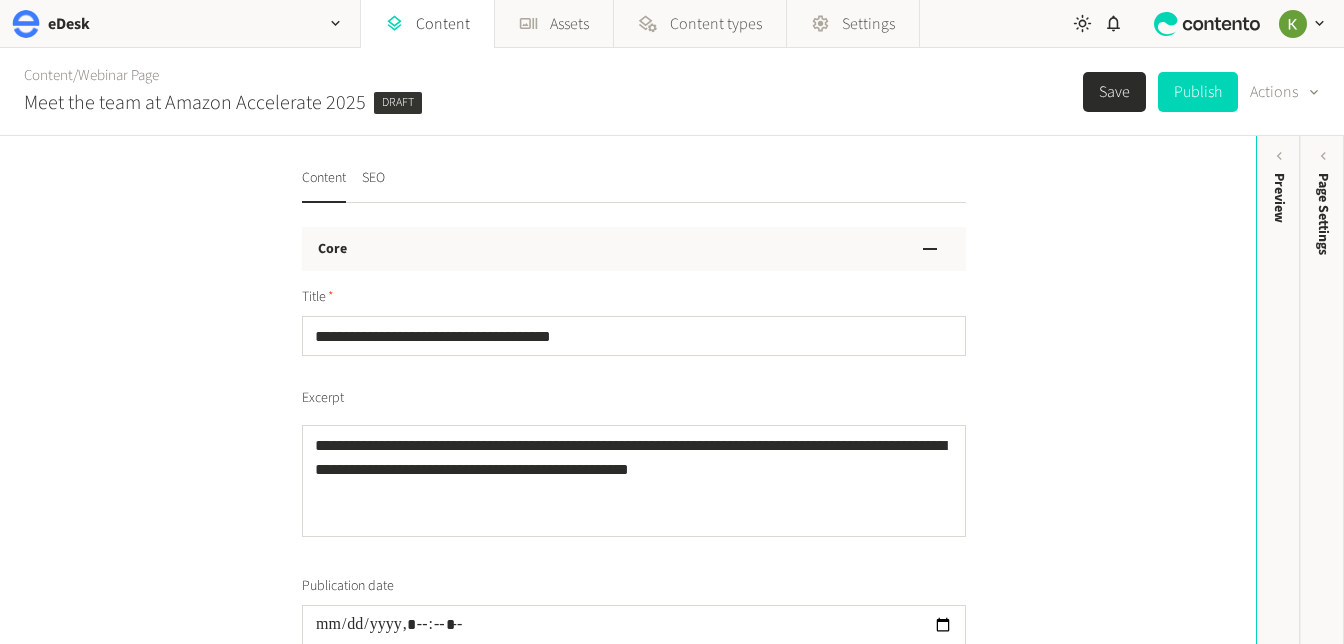 scroll, scrollTop: 0, scrollLeft: 0, axis: both 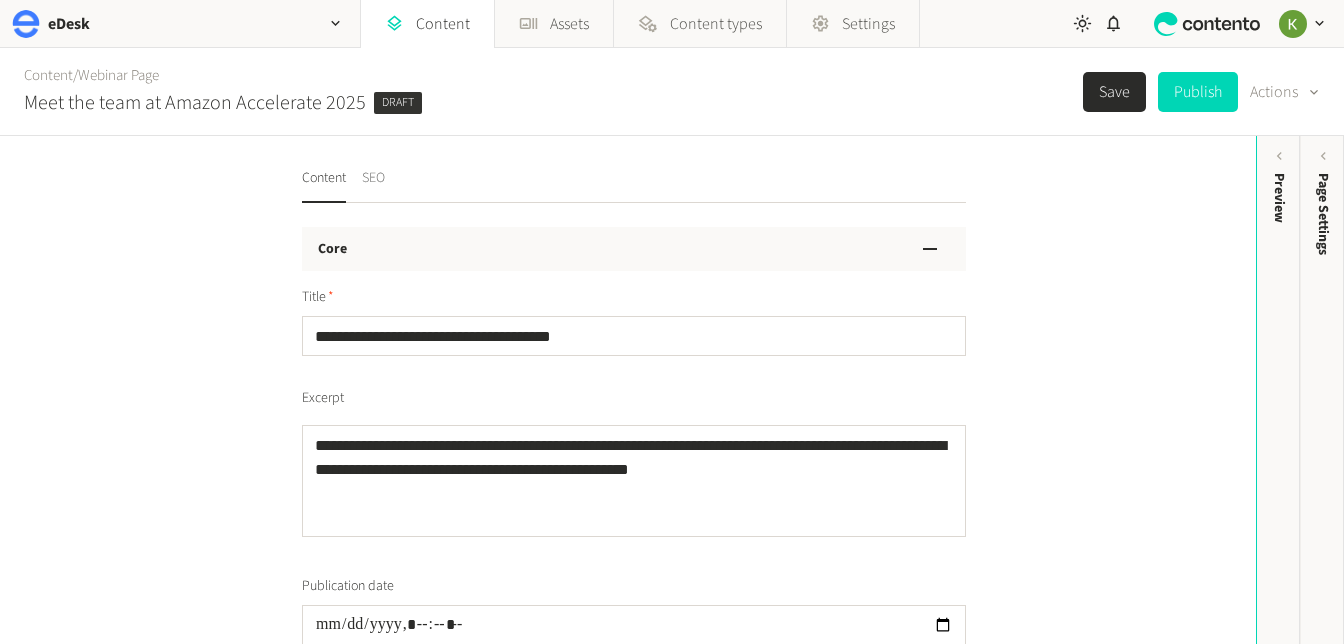 click on "SEO" 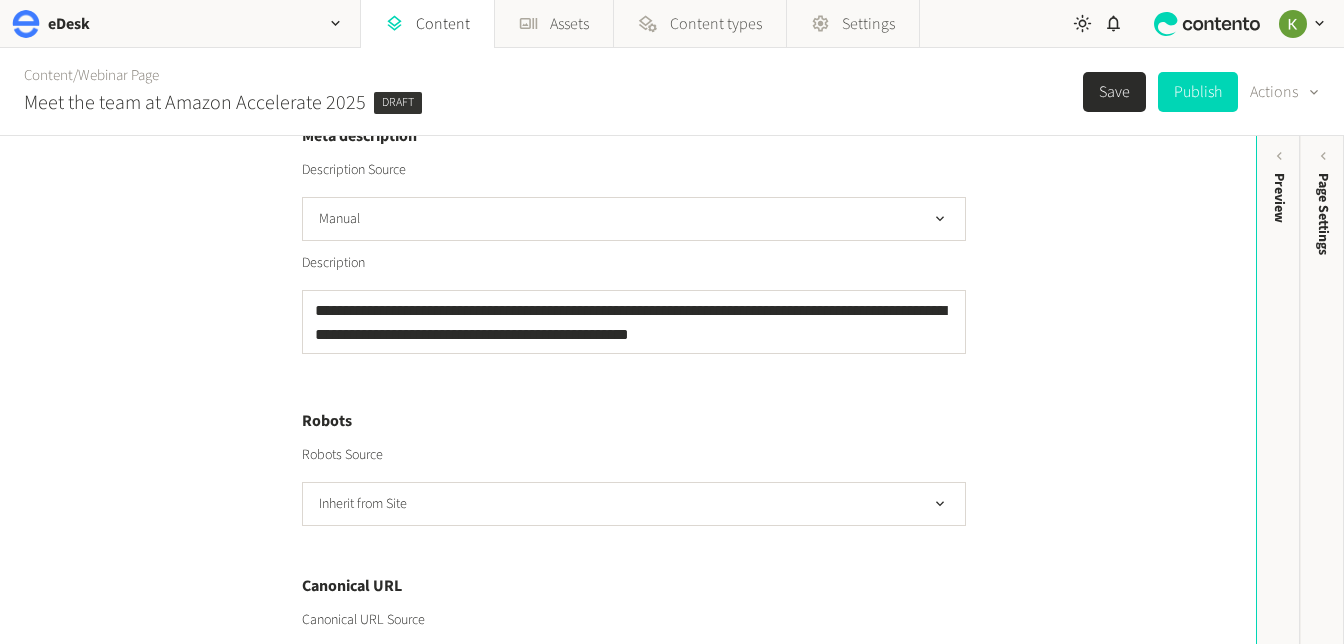 scroll, scrollTop: 757, scrollLeft: 0, axis: vertical 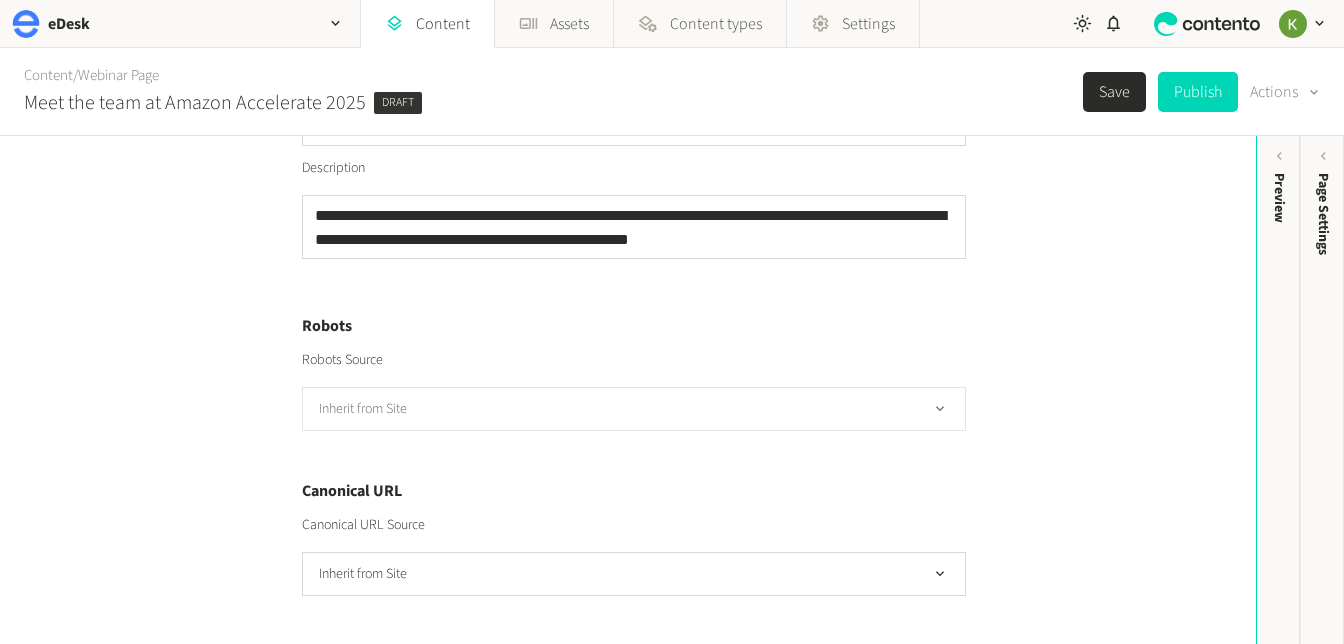 click on "Inherit from Site" 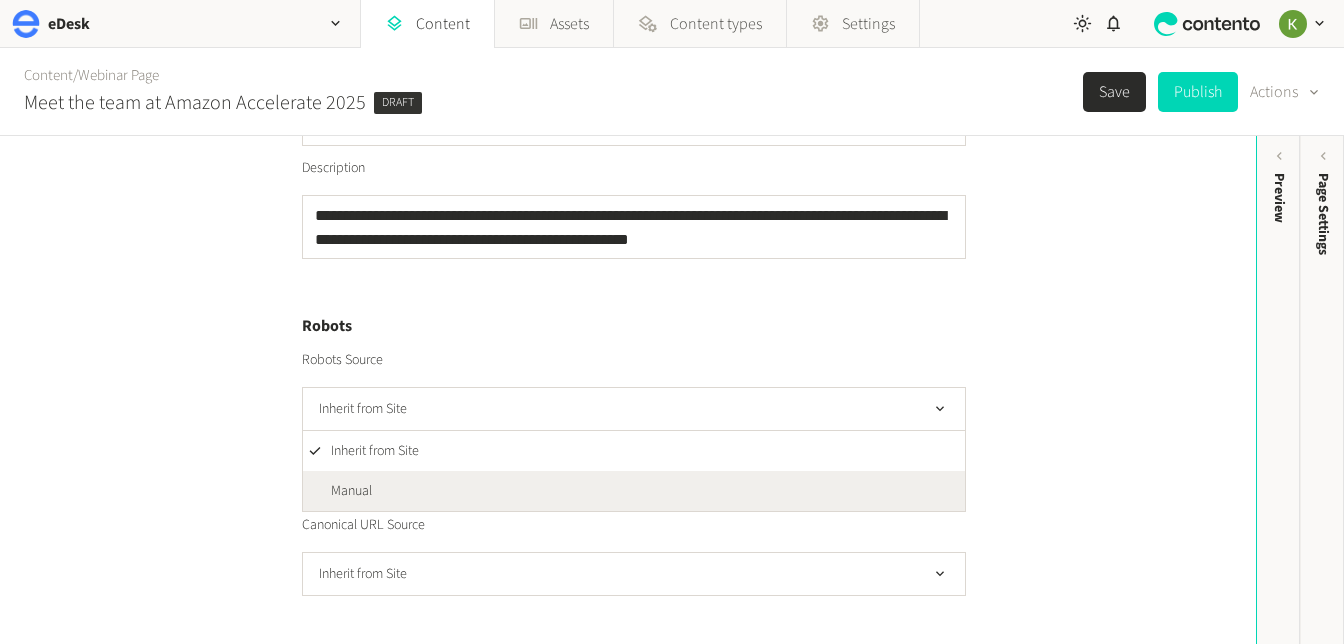 click on "Manual" 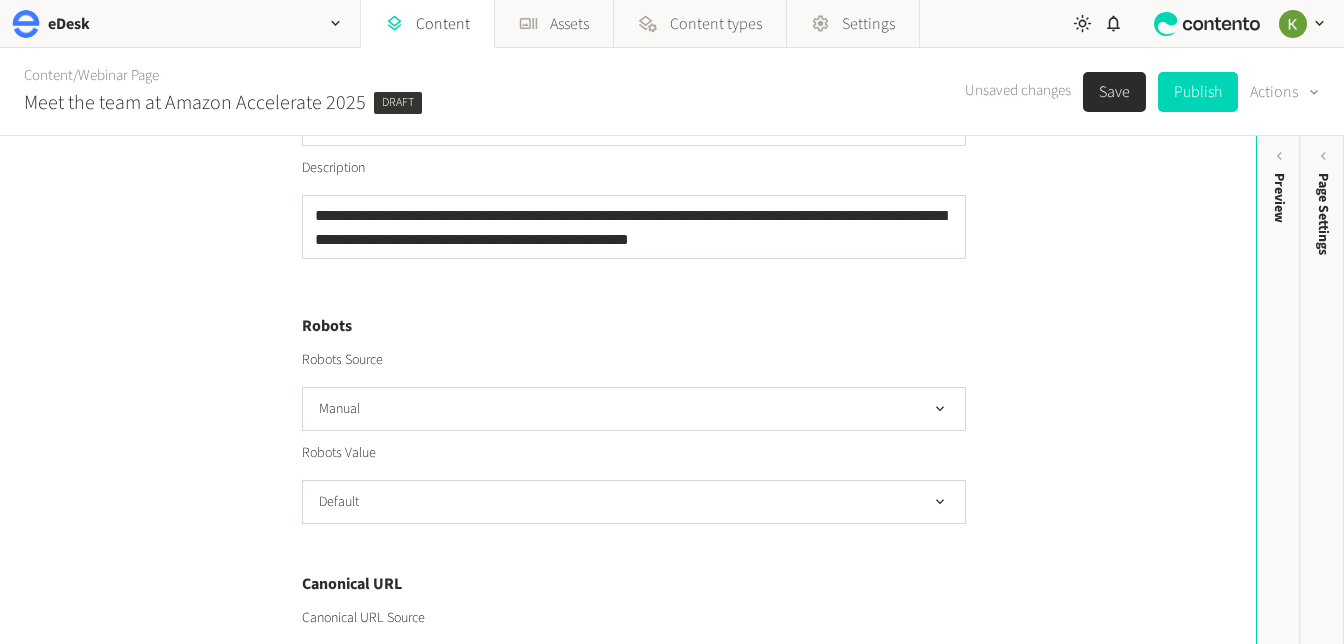 scroll, scrollTop: 850, scrollLeft: 0, axis: vertical 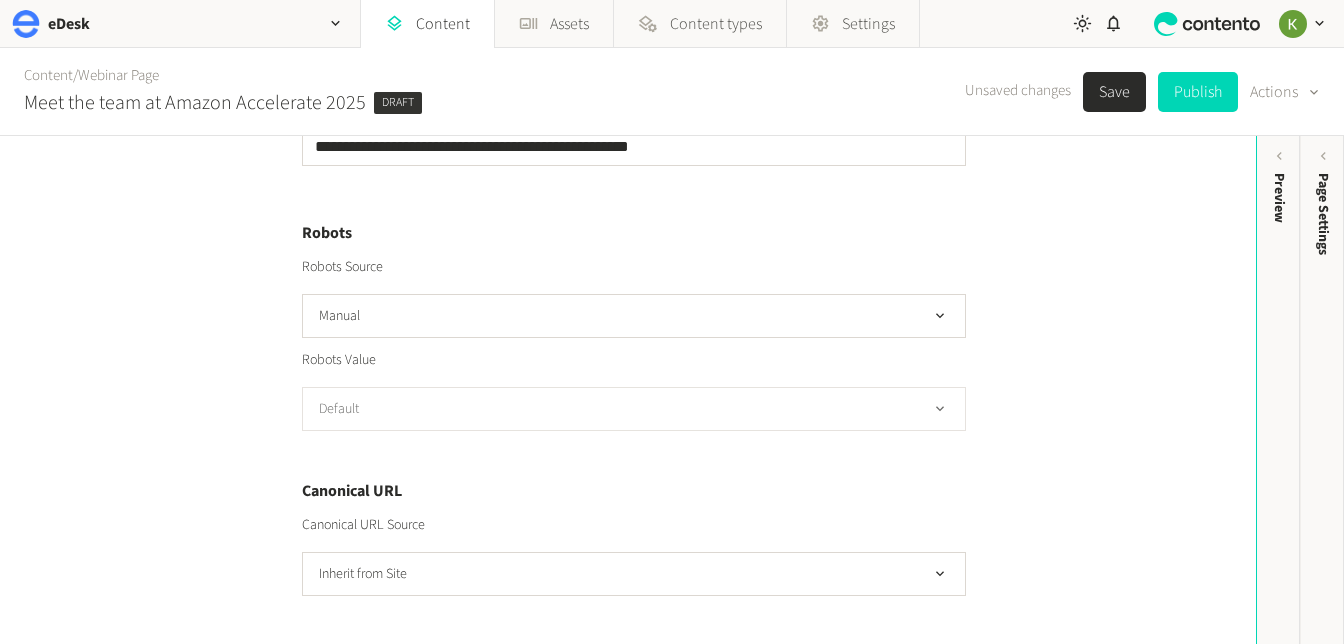 click on "Default" 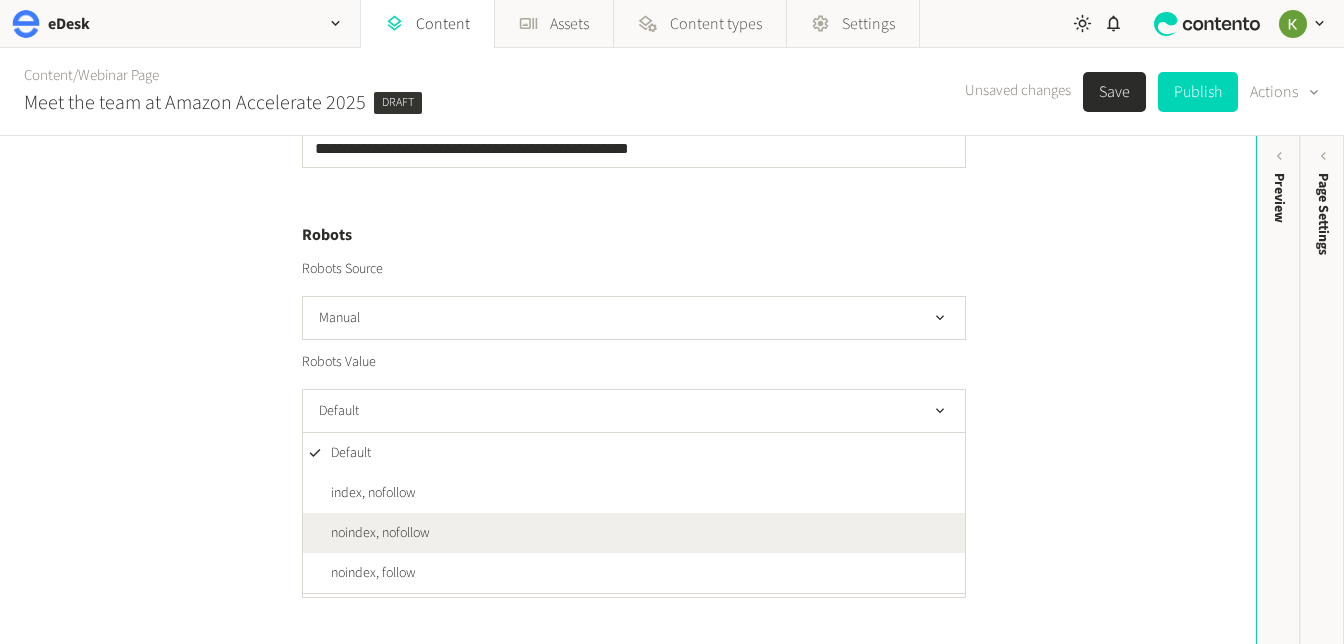 scroll, scrollTop: 846, scrollLeft: 0, axis: vertical 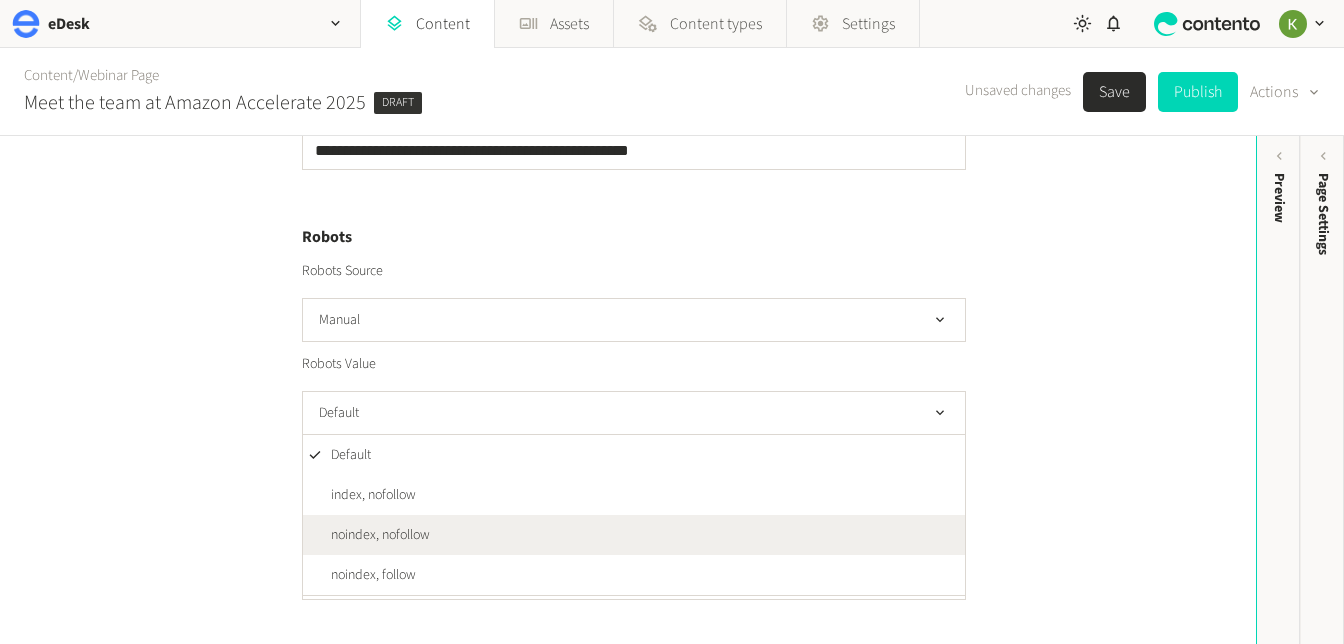 click on "noindex, nofollow" 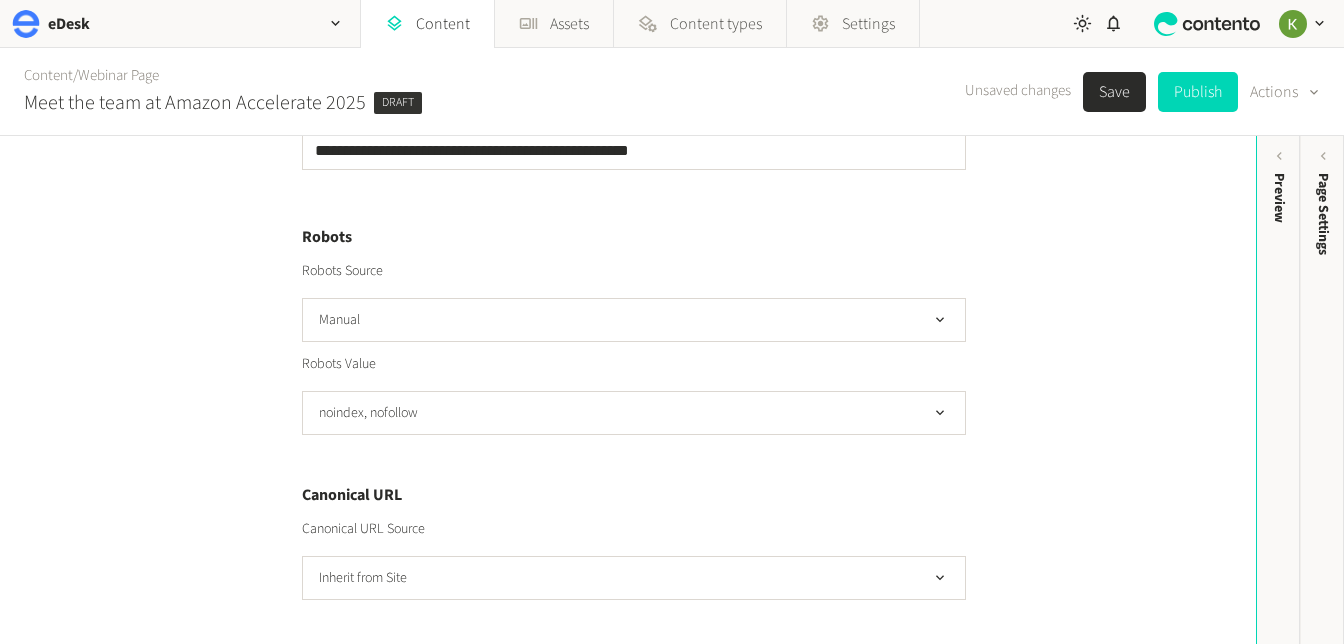 scroll, scrollTop: 850, scrollLeft: 0, axis: vertical 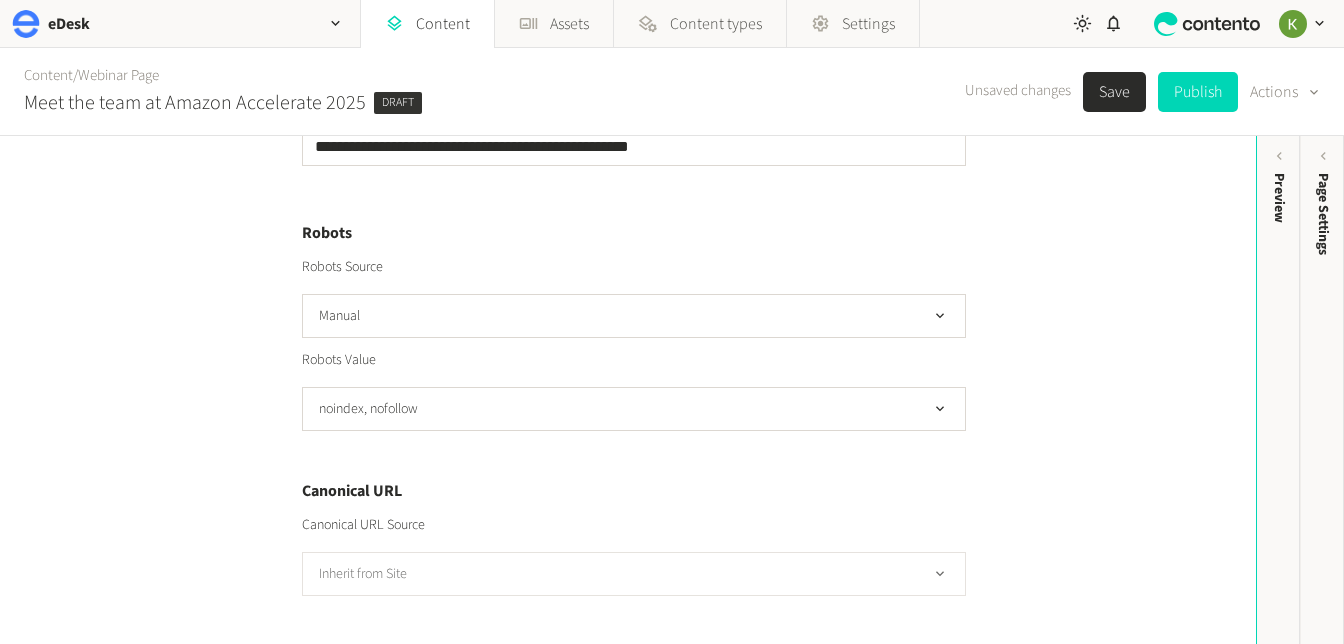 click on "Inherit from Site" 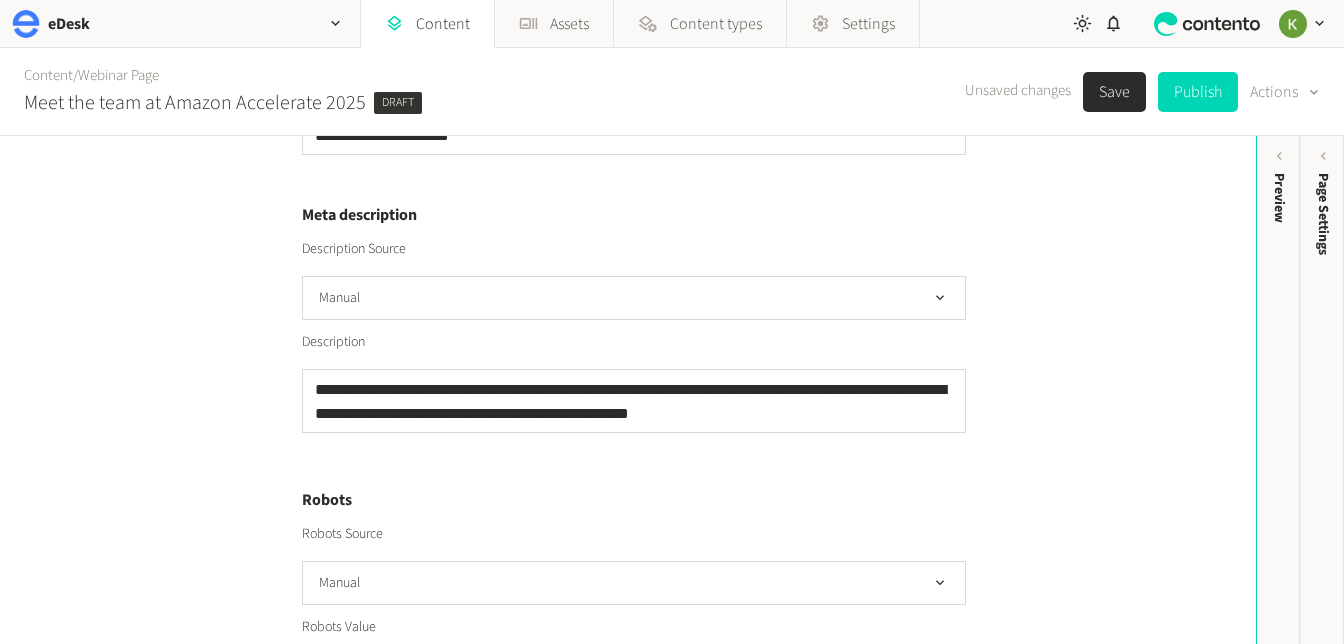 scroll, scrollTop: 883, scrollLeft: 0, axis: vertical 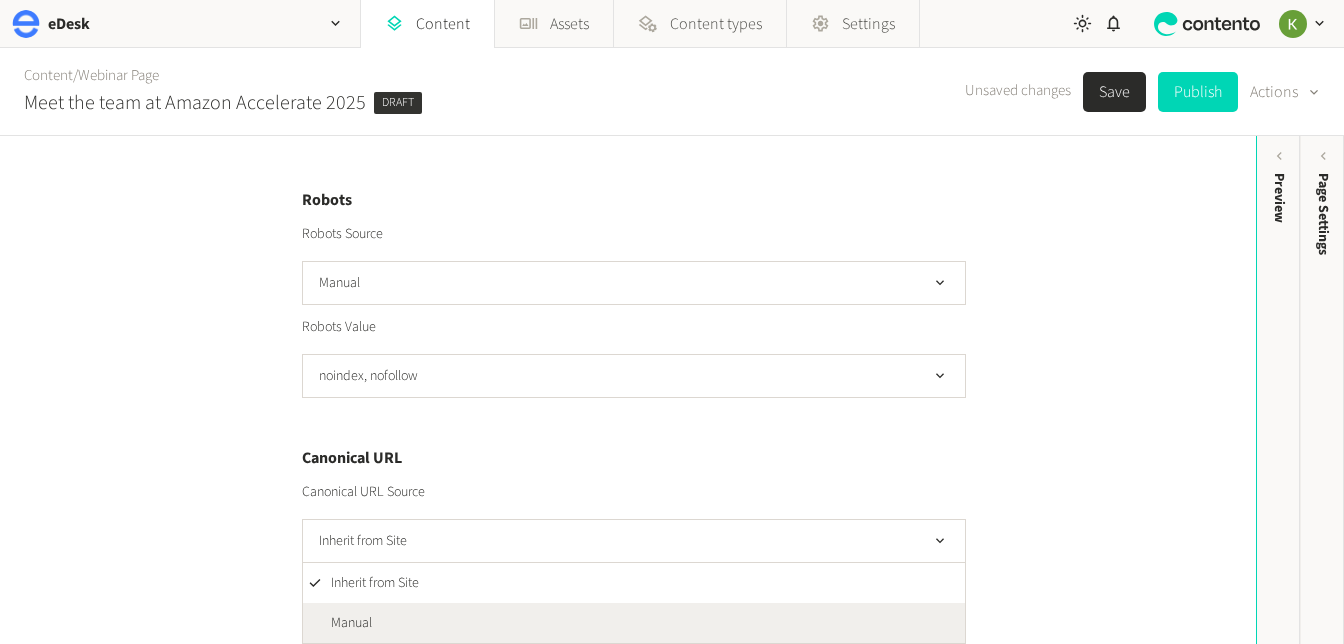 click on "Manual" 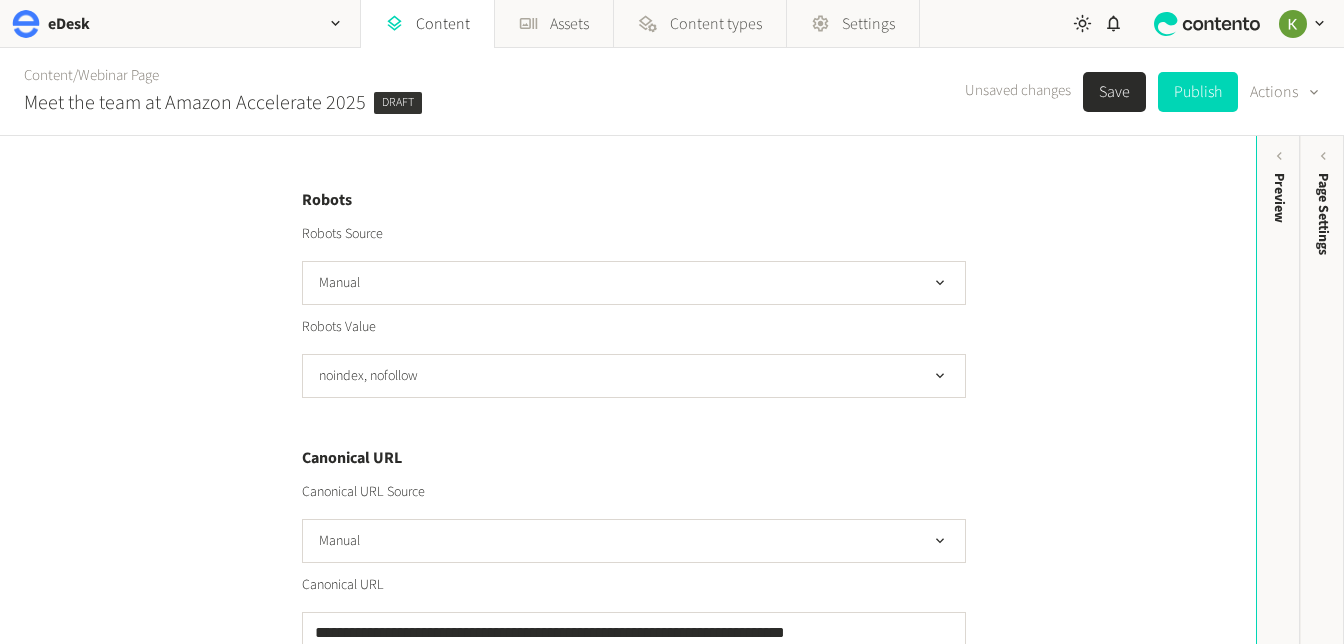 scroll, scrollTop: 939, scrollLeft: 0, axis: vertical 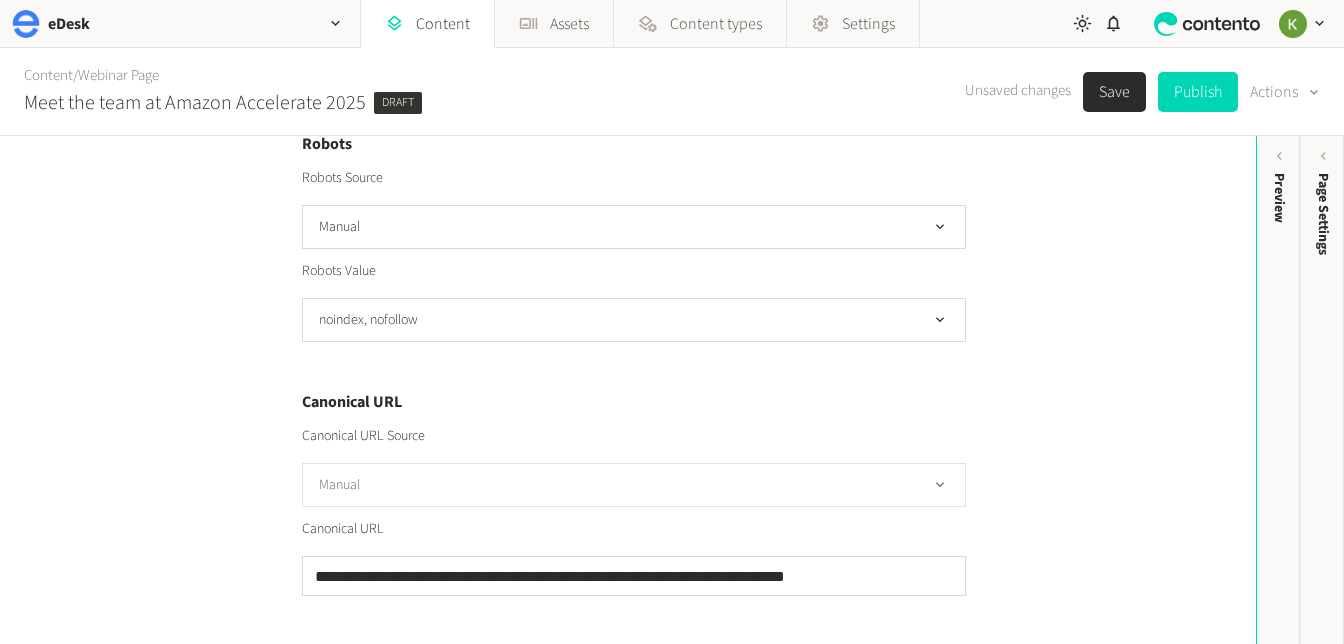 click on "Manual" 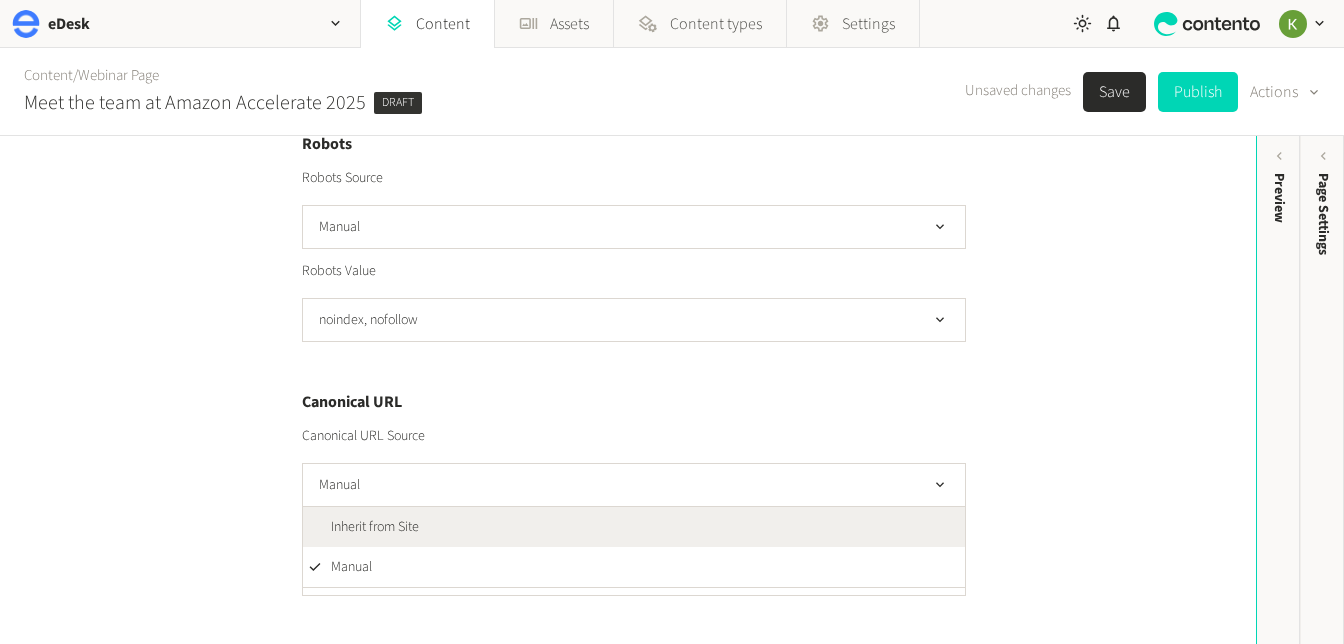 click on "Inherit from Site" 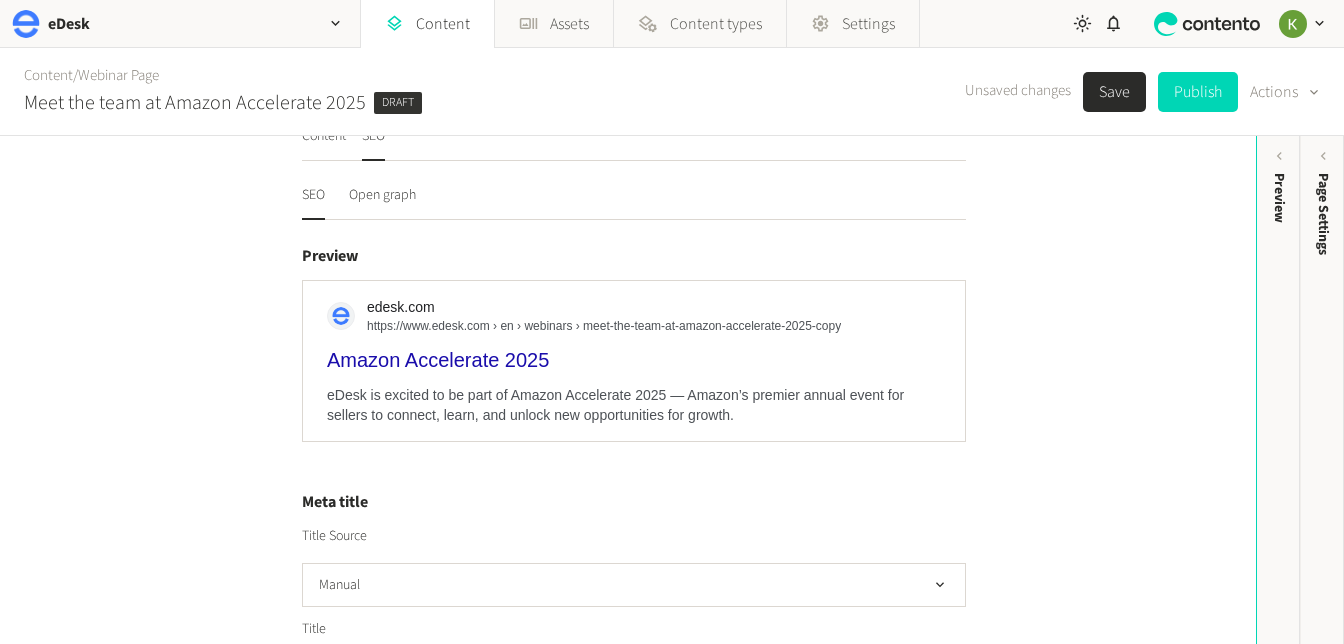 scroll, scrollTop: 0, scrollLeft: 0, axis: both 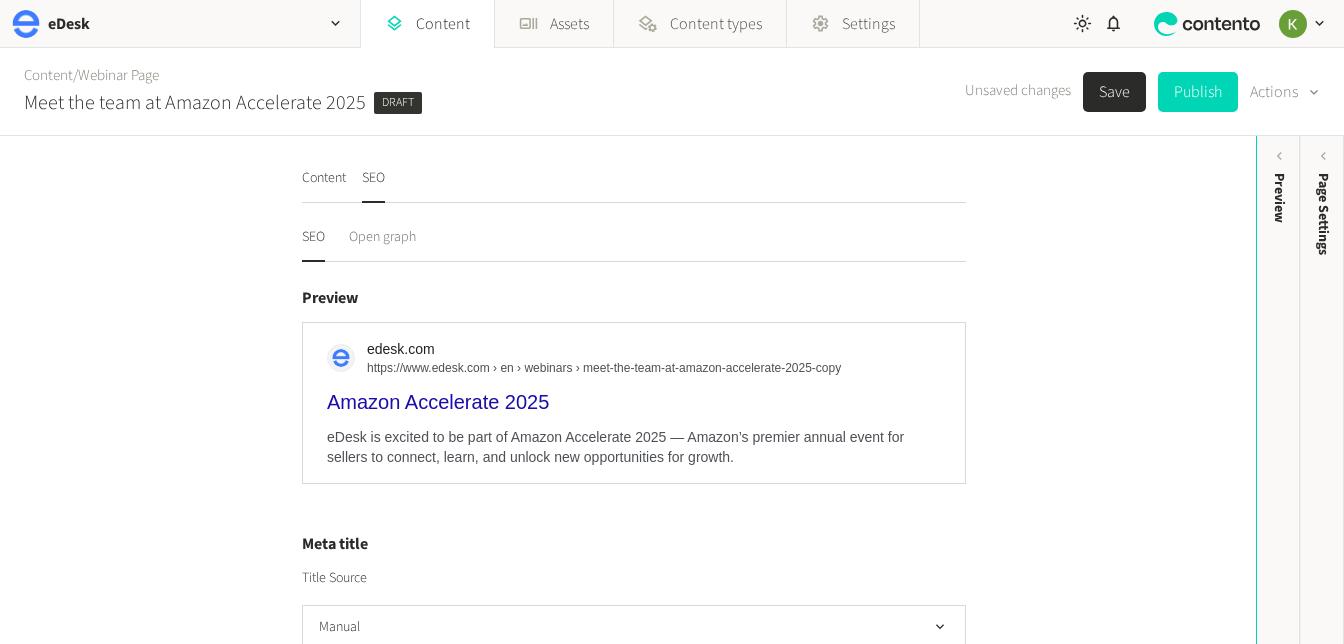click on "Open graph" 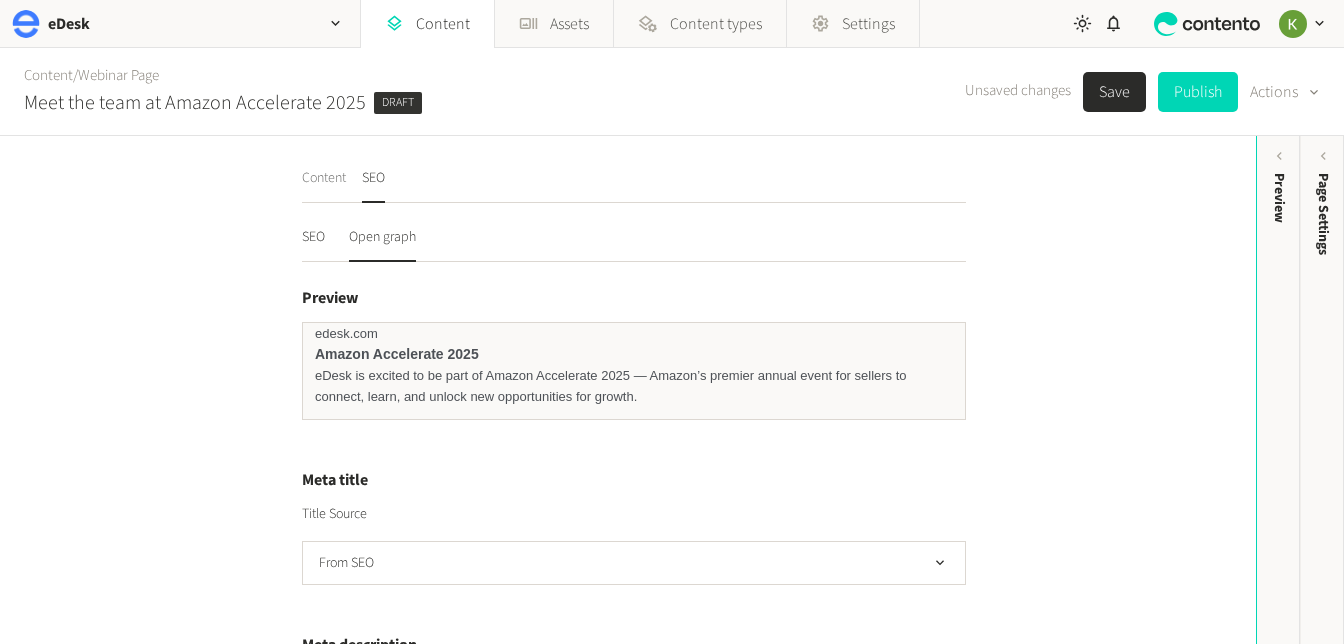 drag, startPoint x: 314, startPoint y: 234, endPoint x: 312, endPoint y: 193, distance: 41.04875 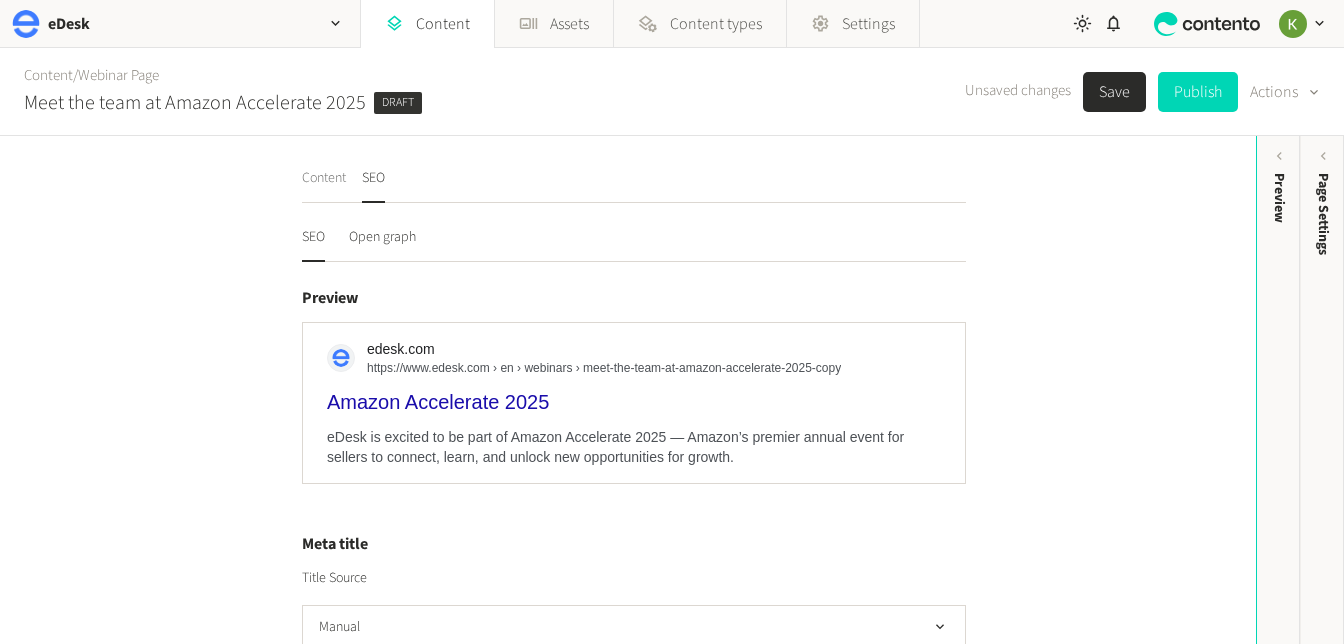 click on "Content" 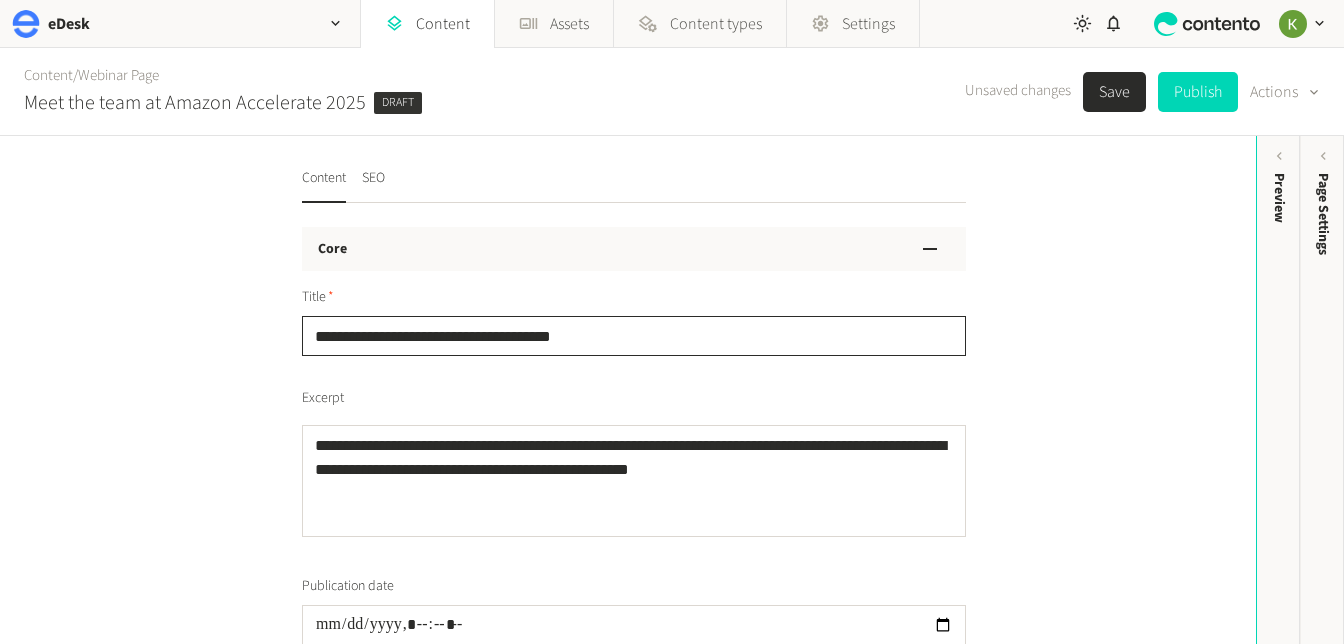 drag, startPoint x: 621, startPoint y: 341, endPoint x: 347, endPoint y: 314, distance: 275.3271 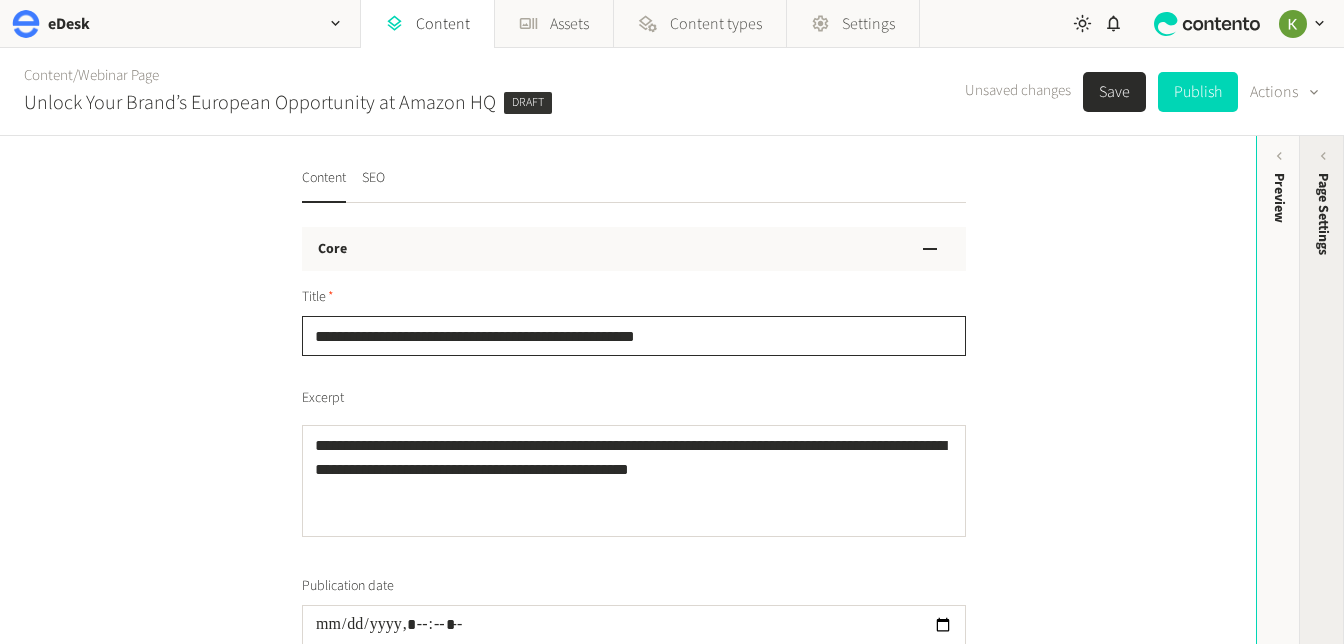 type on "**********" 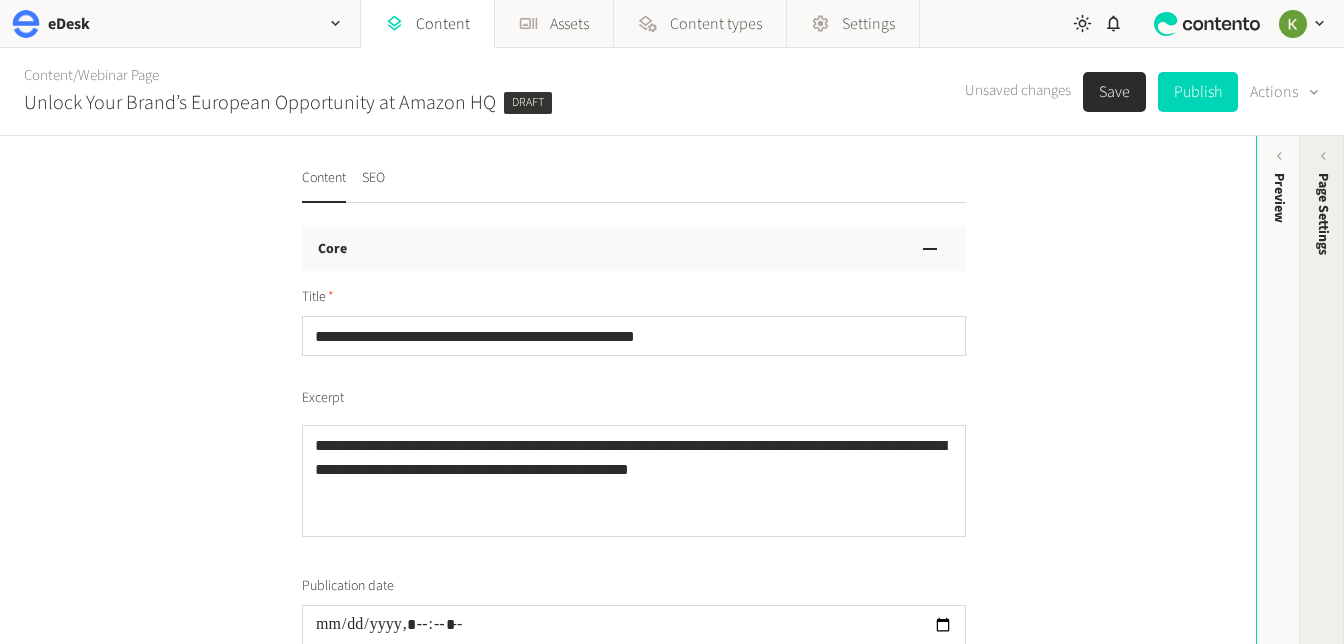click on "Page Settings" 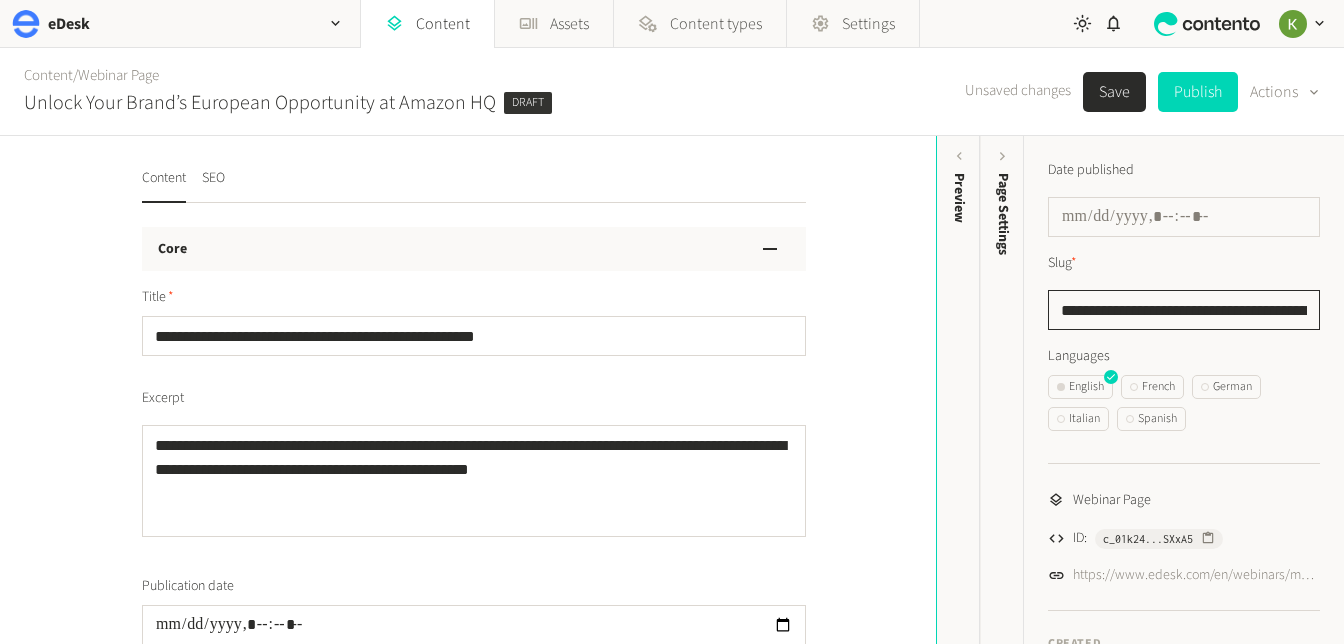 click on "**********" 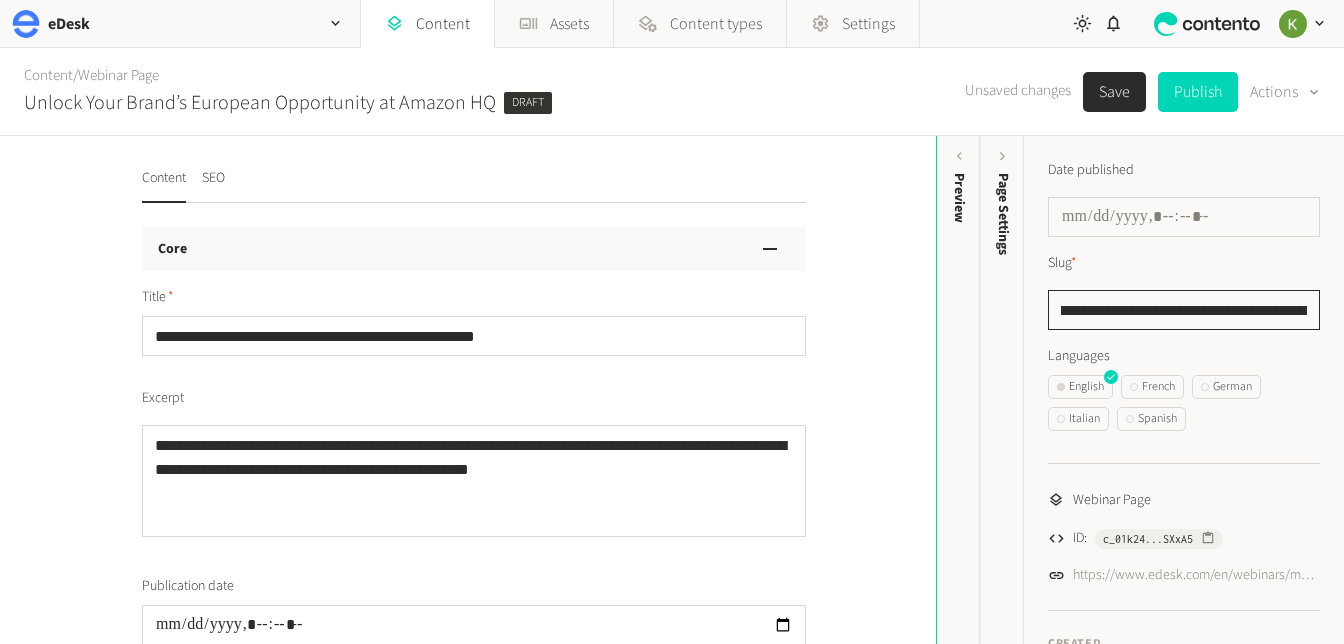 scroll, scrollTop: 0, scrollLeft: 0, axis: both 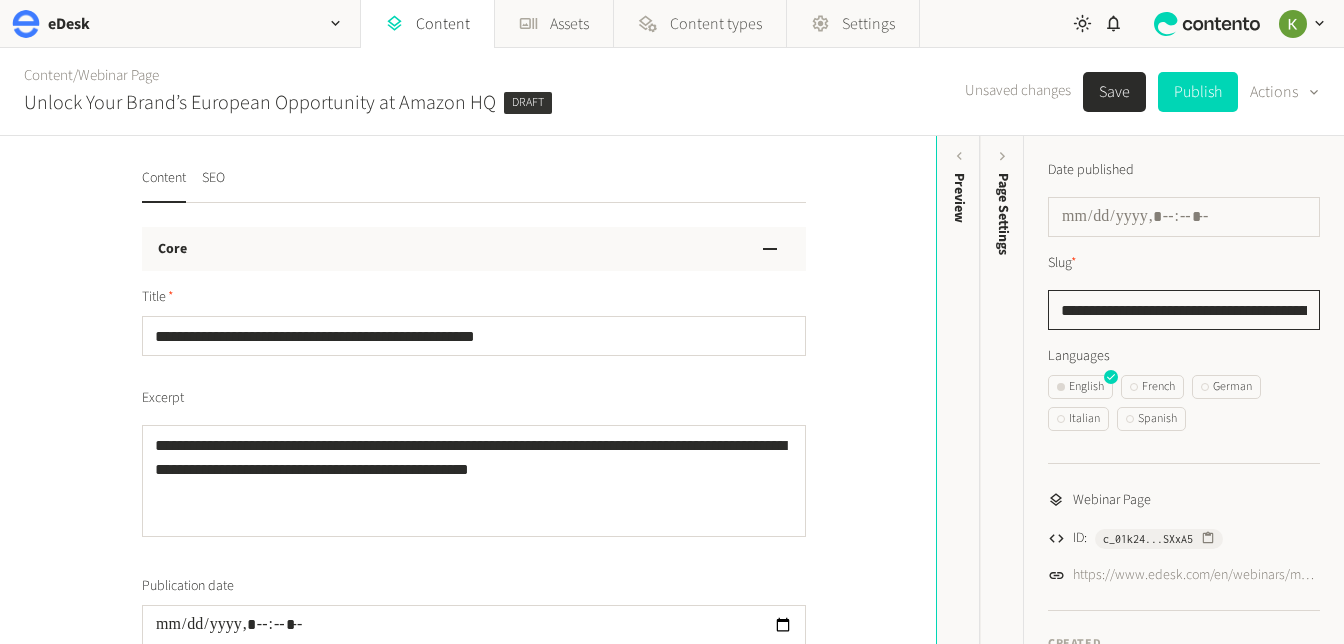type on "**********" 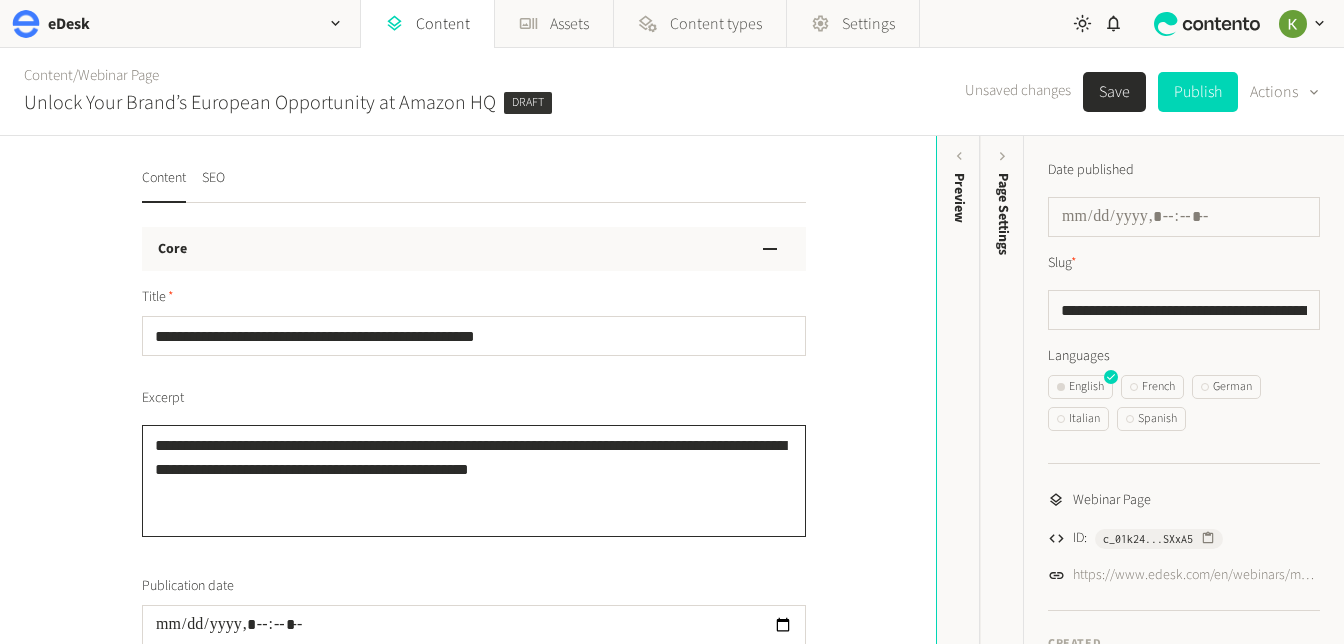 drag, startPoint x: 618, startPoint y: 468, endPoint x: 115, endPoint y: 416, distance: 505.68073 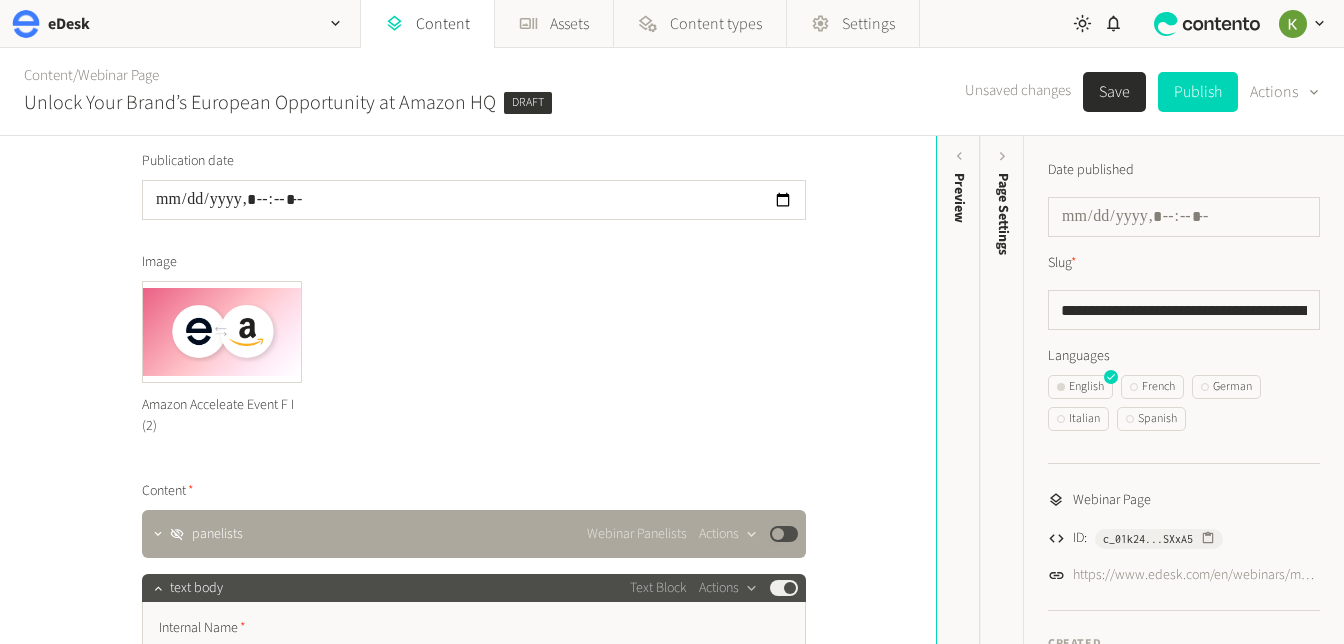 scroll, scrollTop: 456, scrollLeft: 0, axis: vertical 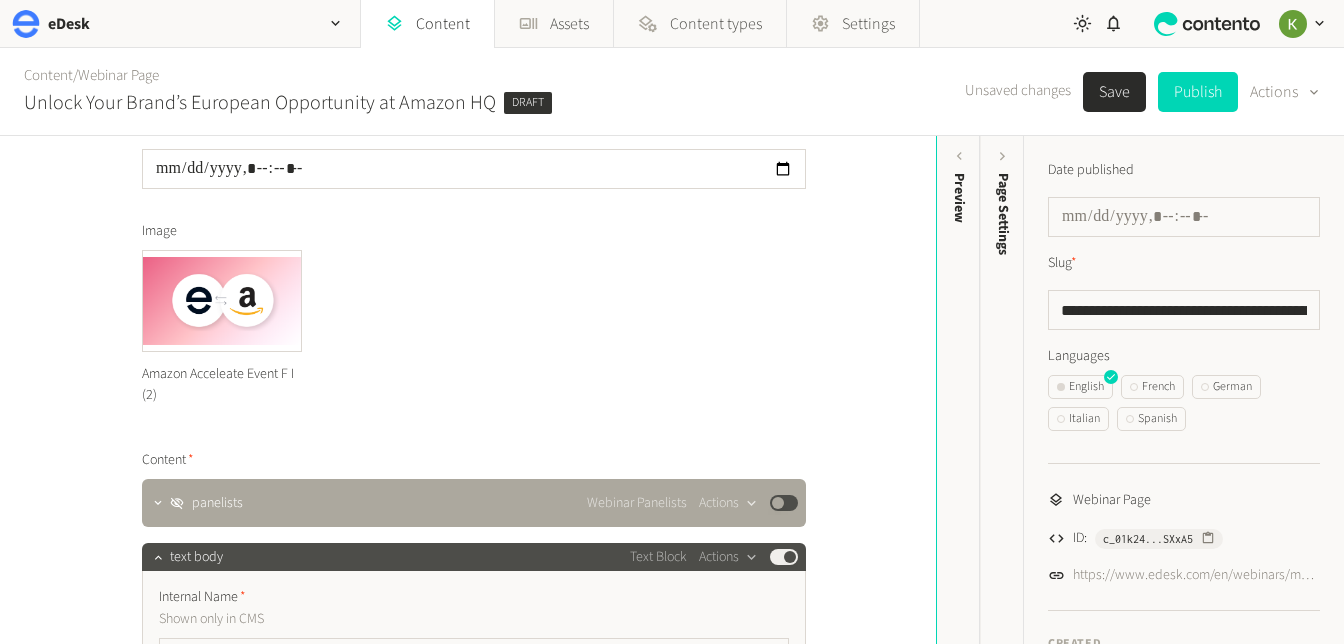 type on "**********" 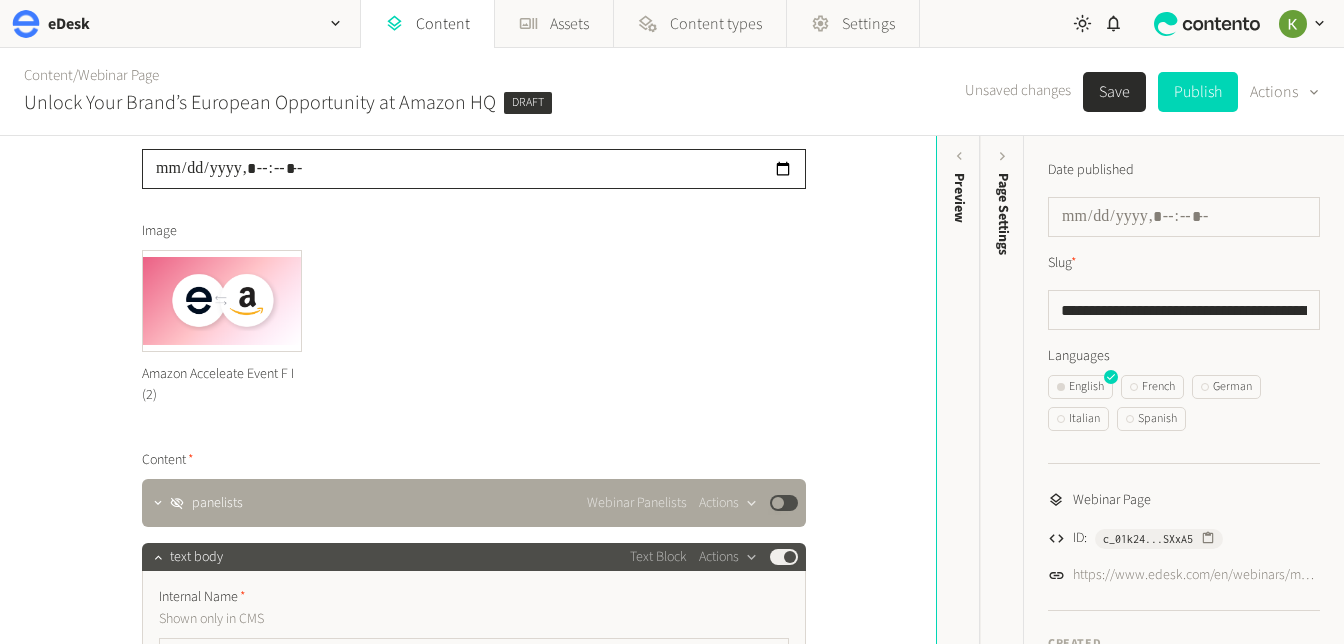 click 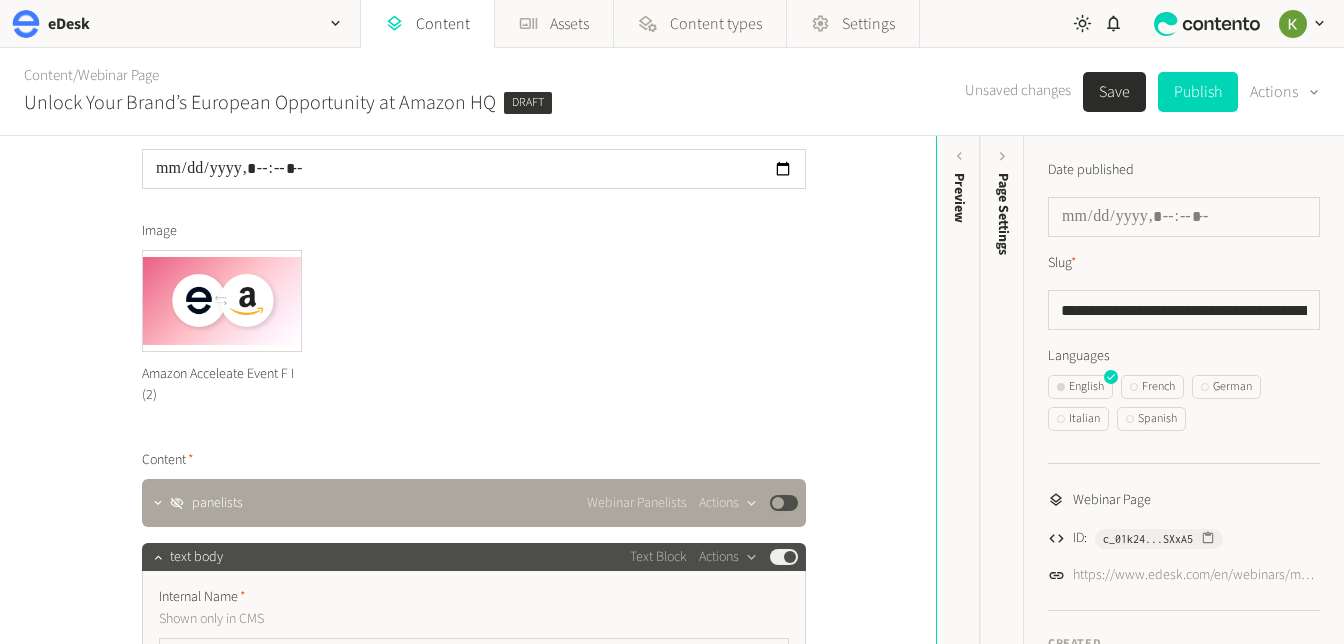 type on "**********" 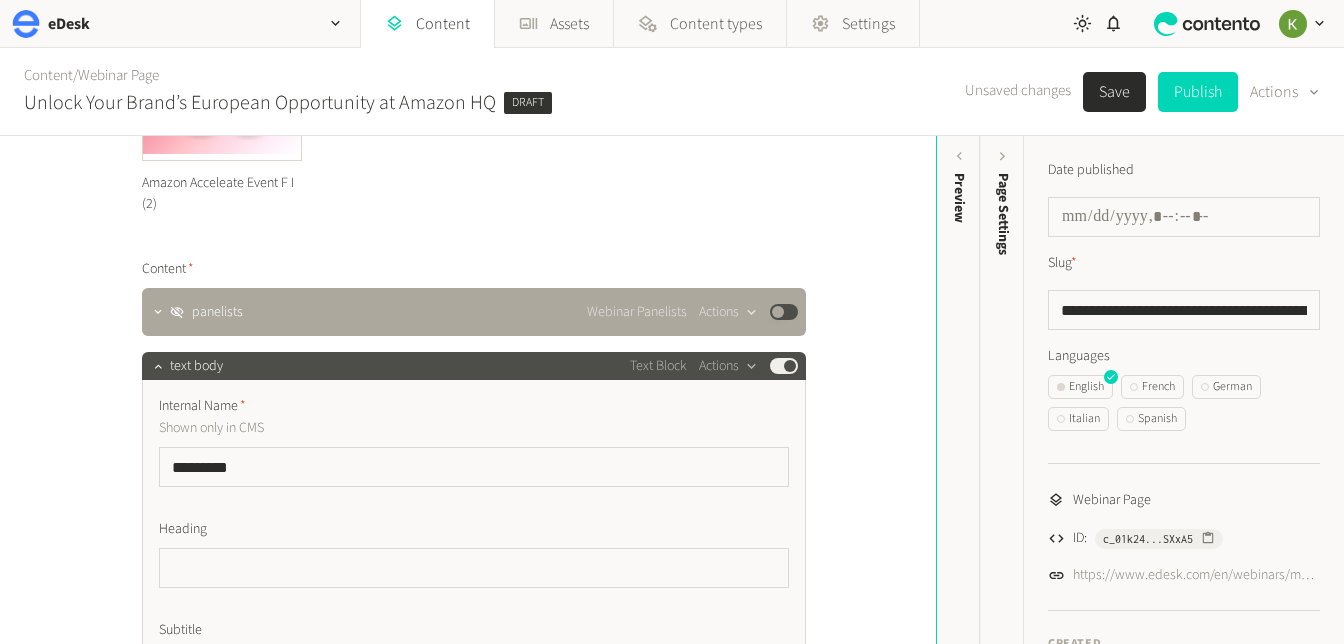 scroll, scrollTop: 467, scrollLeft: 0, axis: vertical 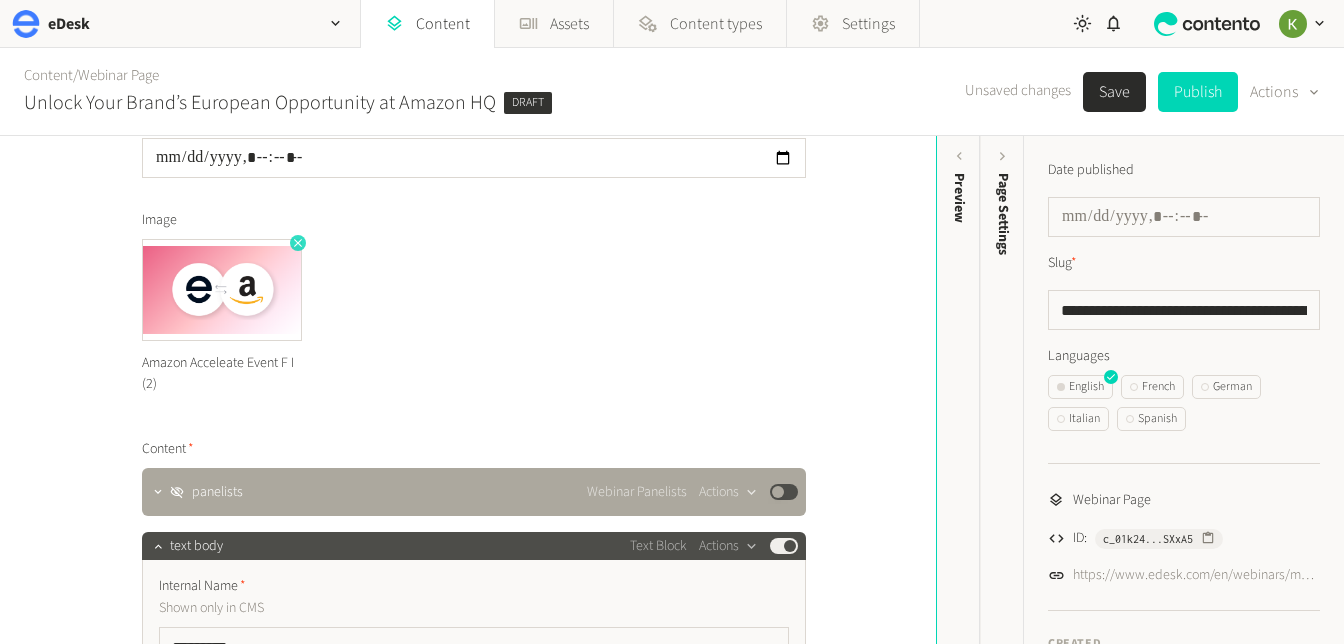 click 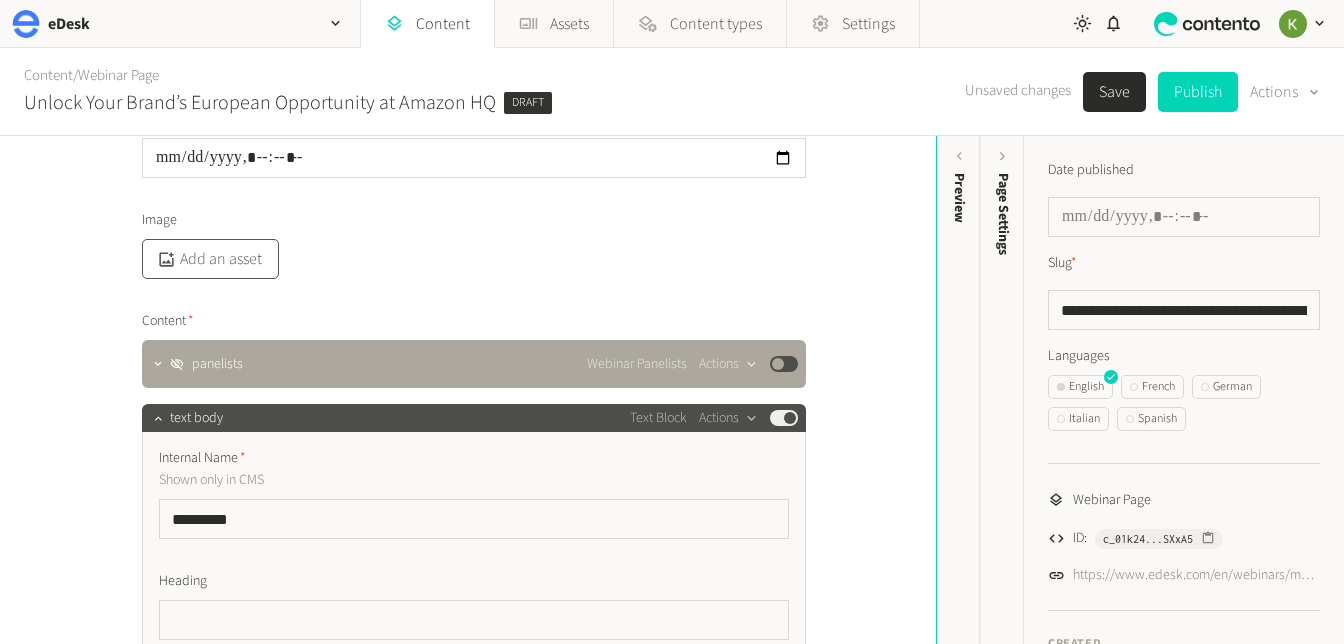 click on "Add an asset" 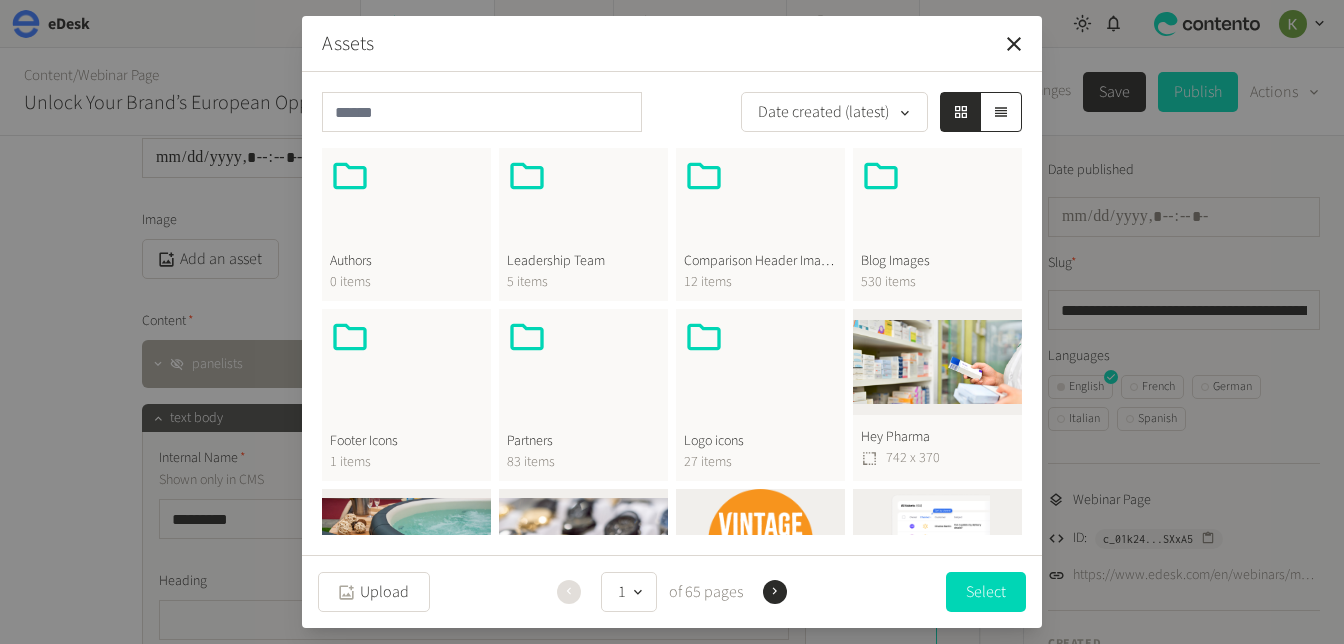 click at bounding box center [937, 204] 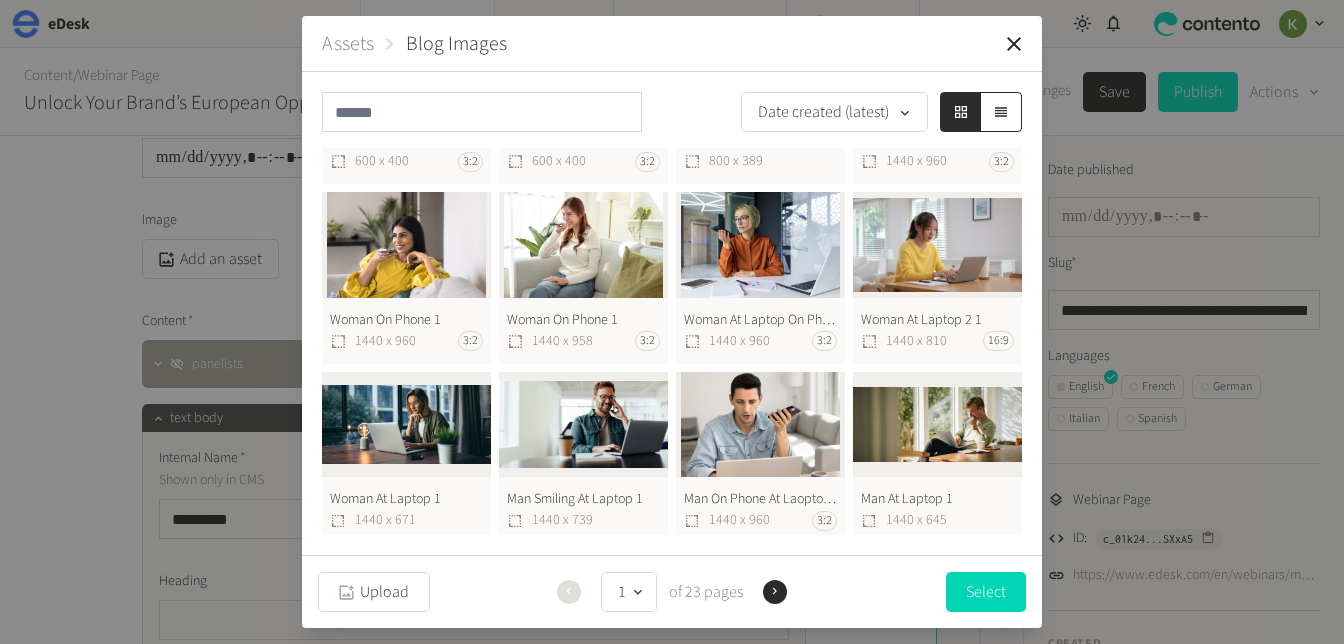 scroll, scrollTop: 6, scrollLeft: 0, axis: vertical 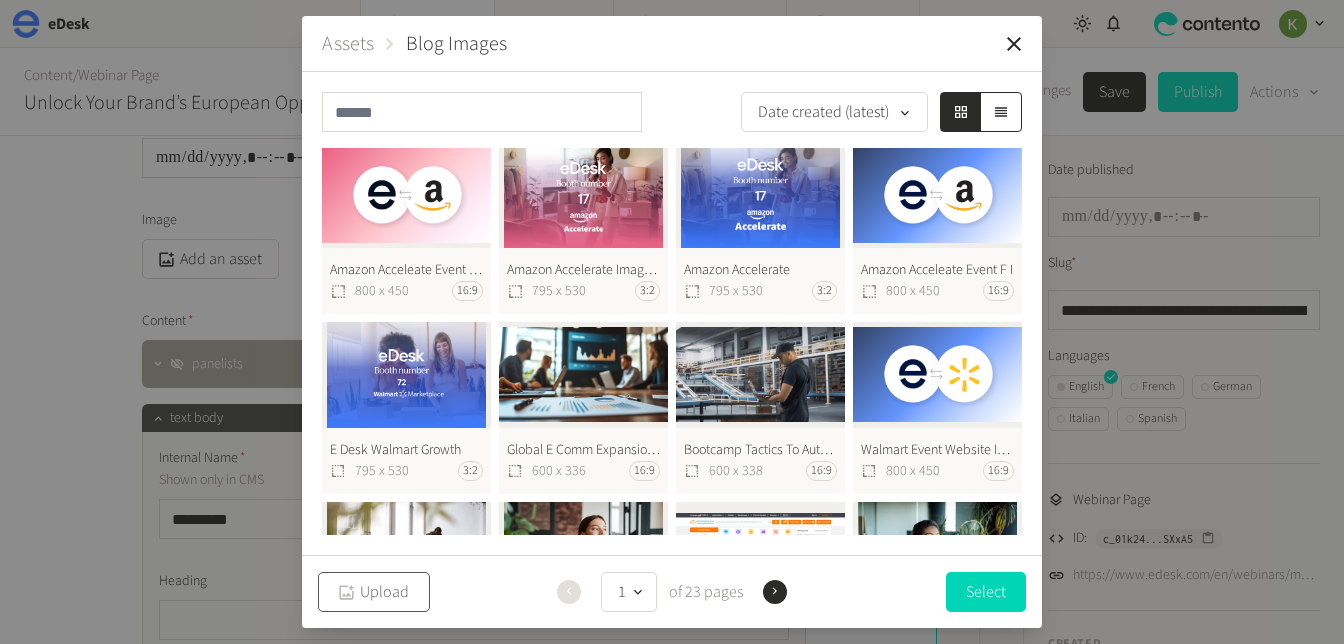 click on "Upload" at bounding box center [374, 592] 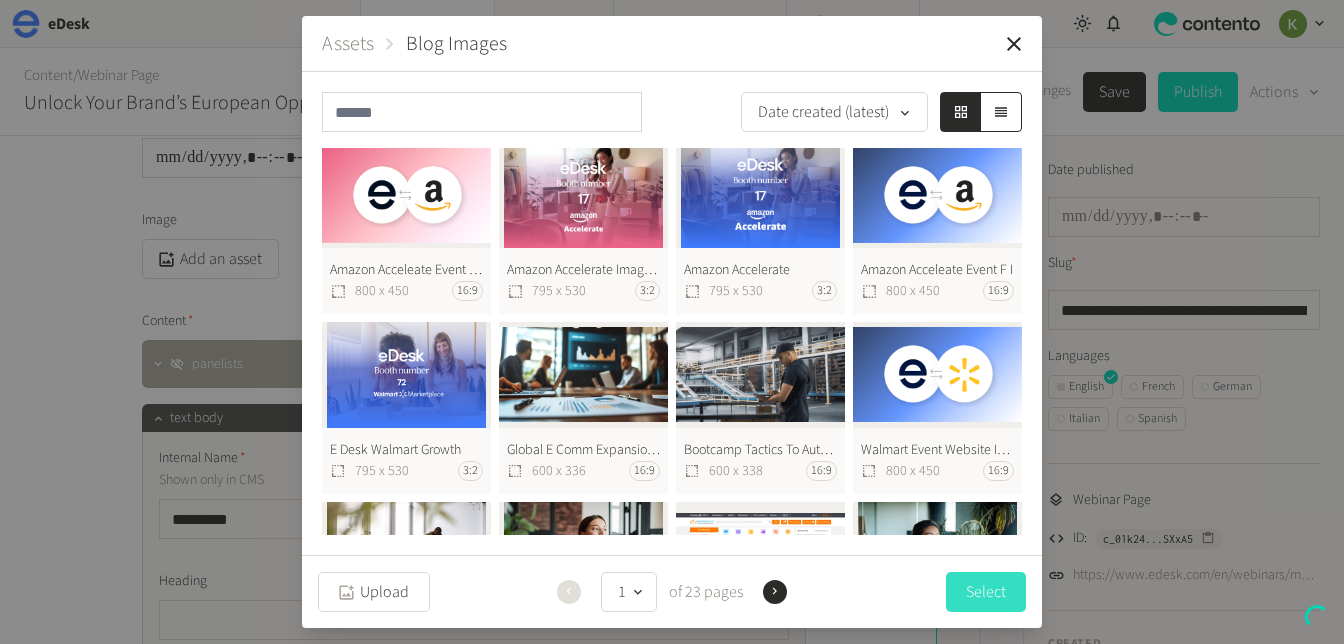 click on "Select" at bounding box center (986, 592) 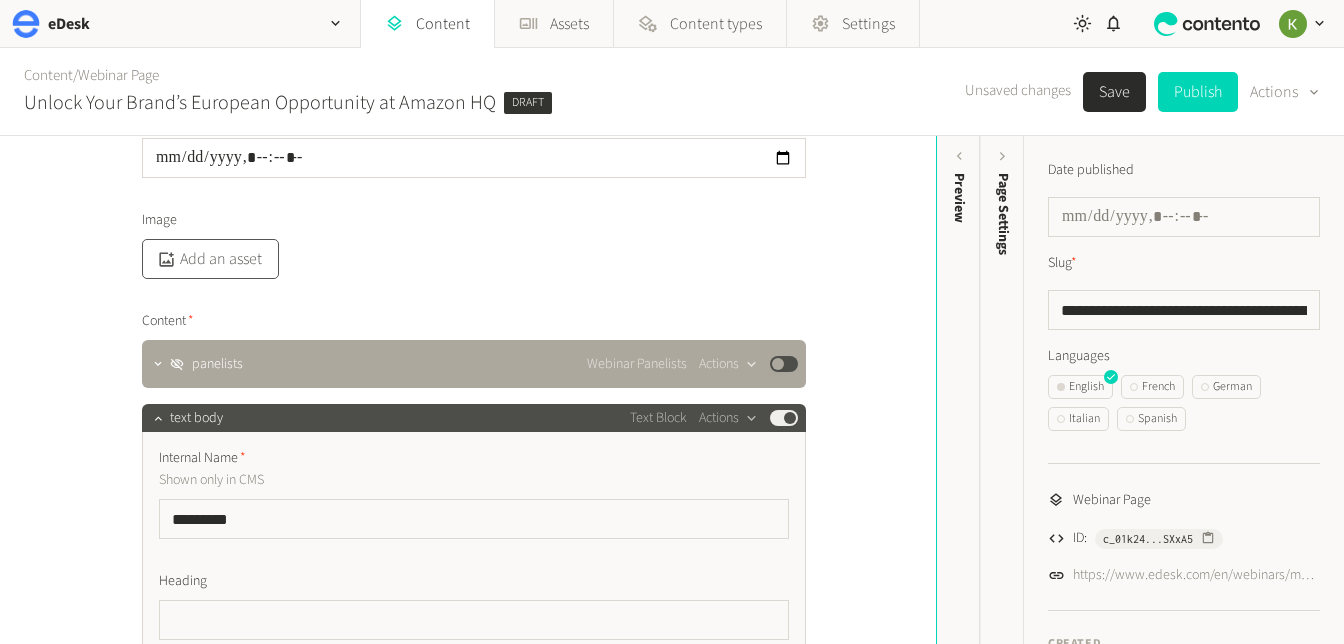 click on "Add an asset" 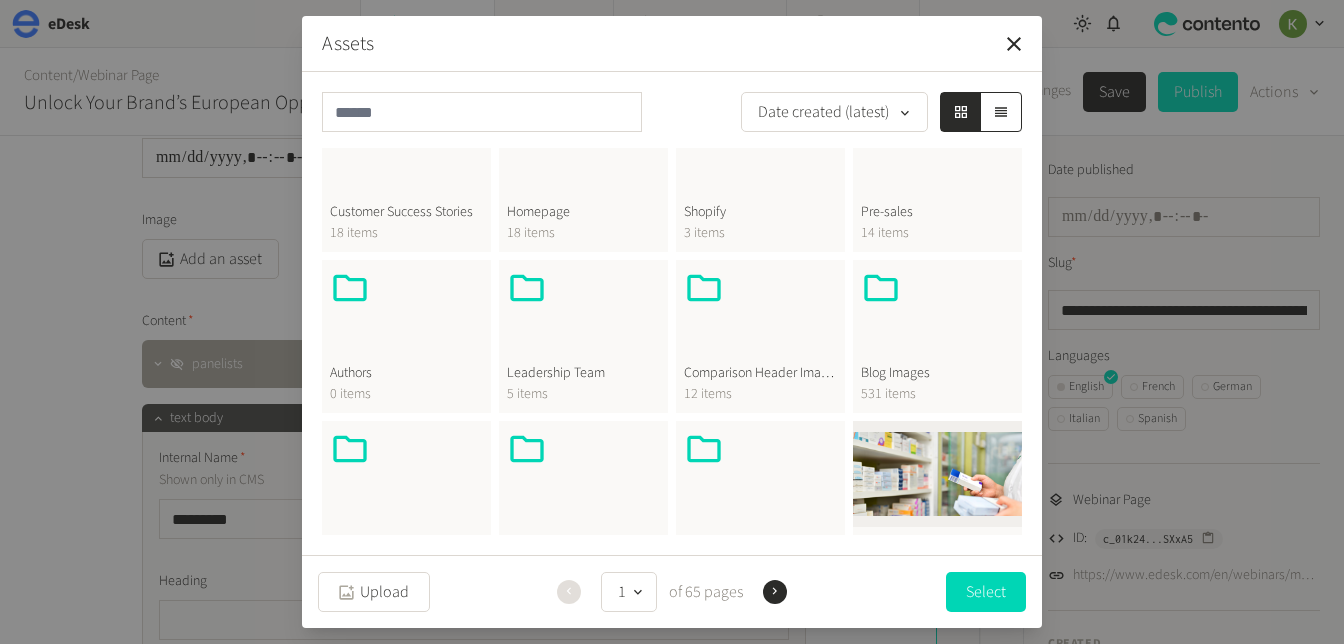click on "Blog Images" at bounding box center [937, 373] 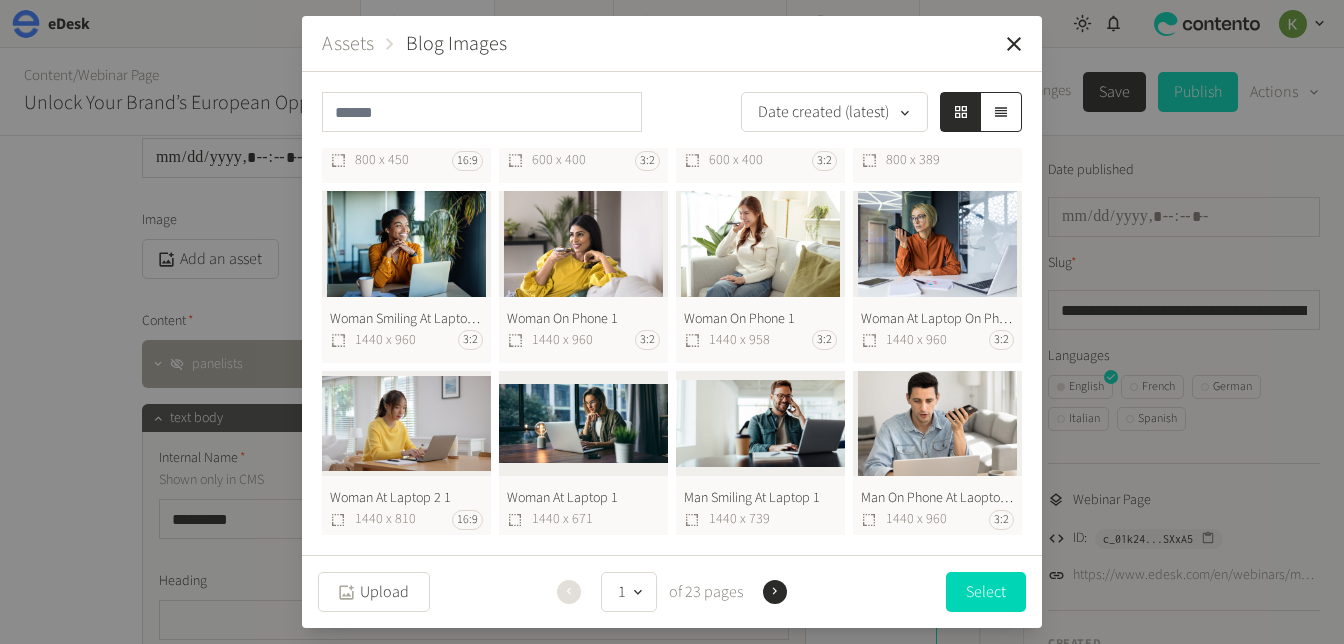 scroll, scrollTop: 0, scrollLeft: 0, axis: both 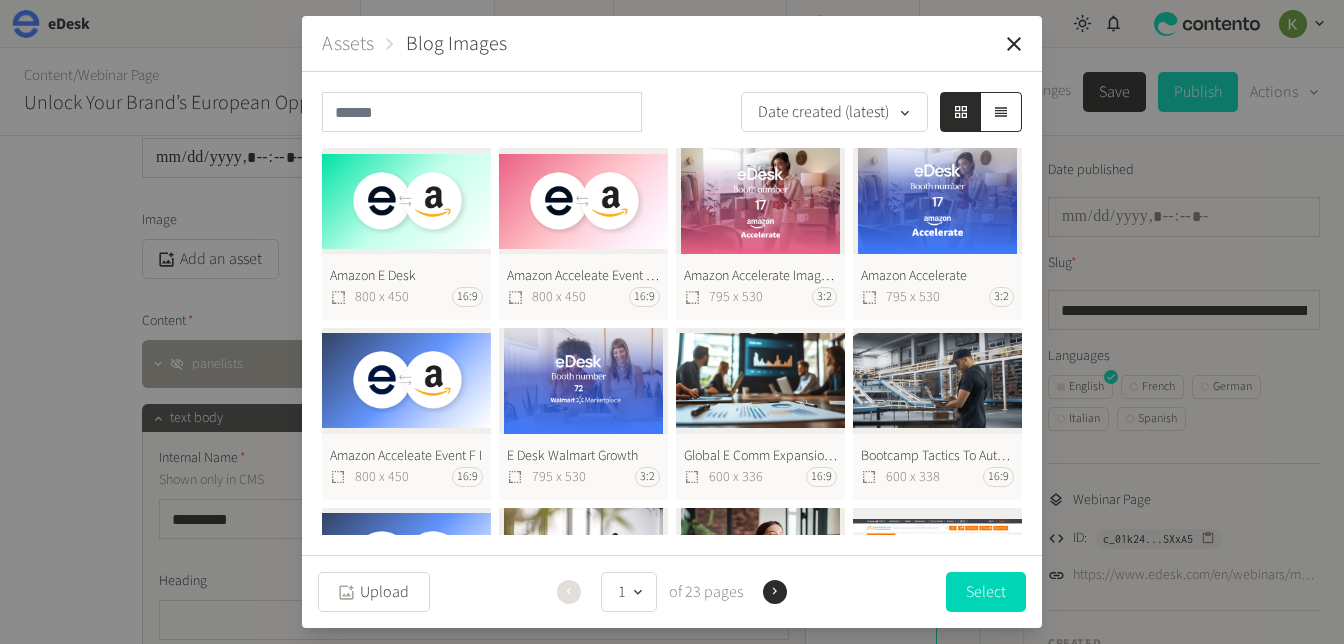 click on "Amazon E Desk 800 x 450 16:9" 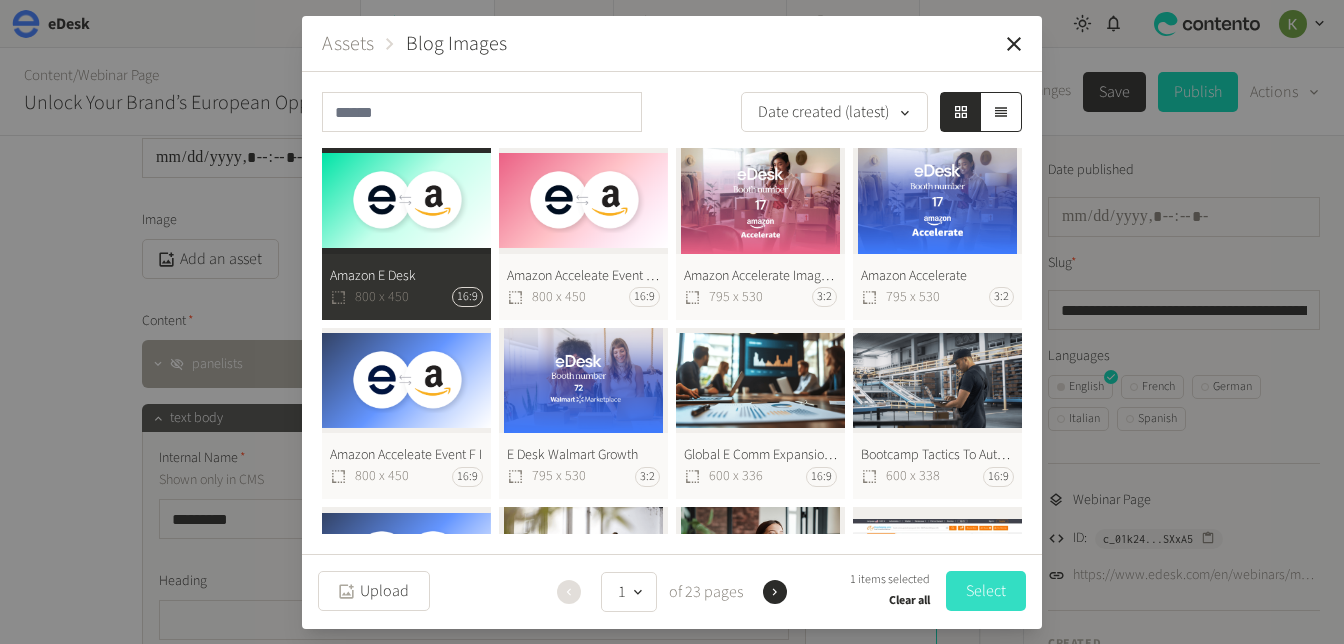 click on "Select" at bounding box center [986, 591] 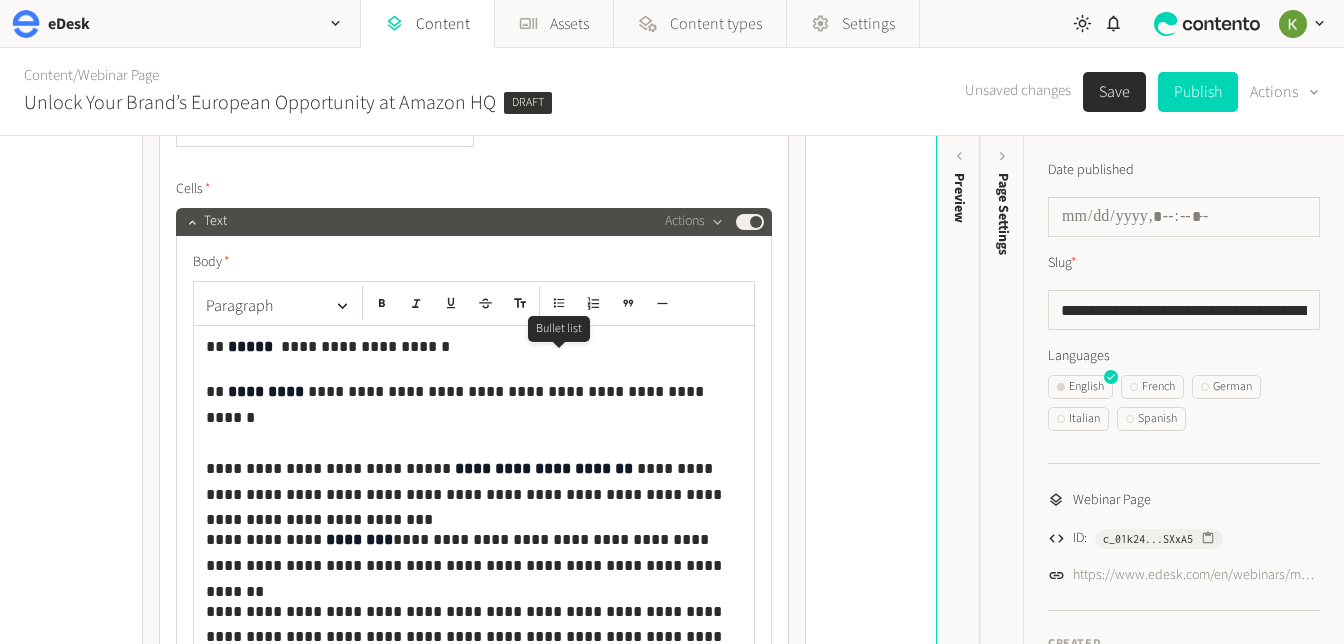 scroll, scrollTop: 1488, scrollLeft: 0, axis: vertical 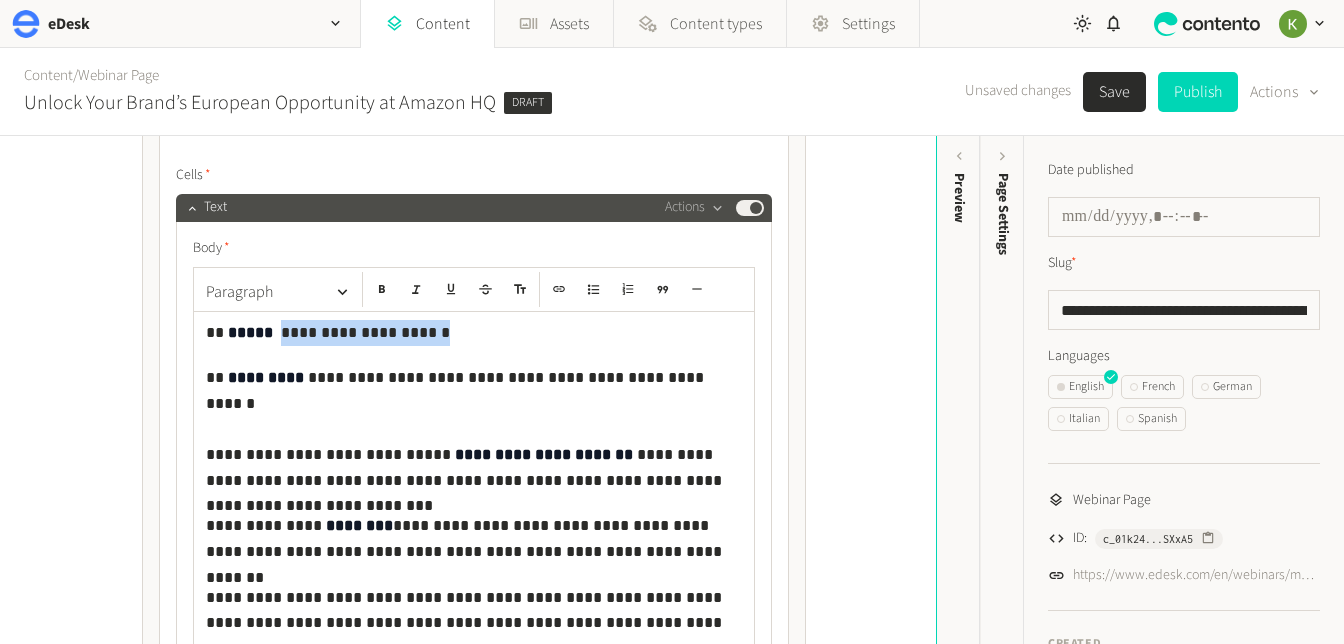 drag, startPoint x: 408, startPoint y: 329, endPoint x: 273, endPoint y: 329, distance: 135 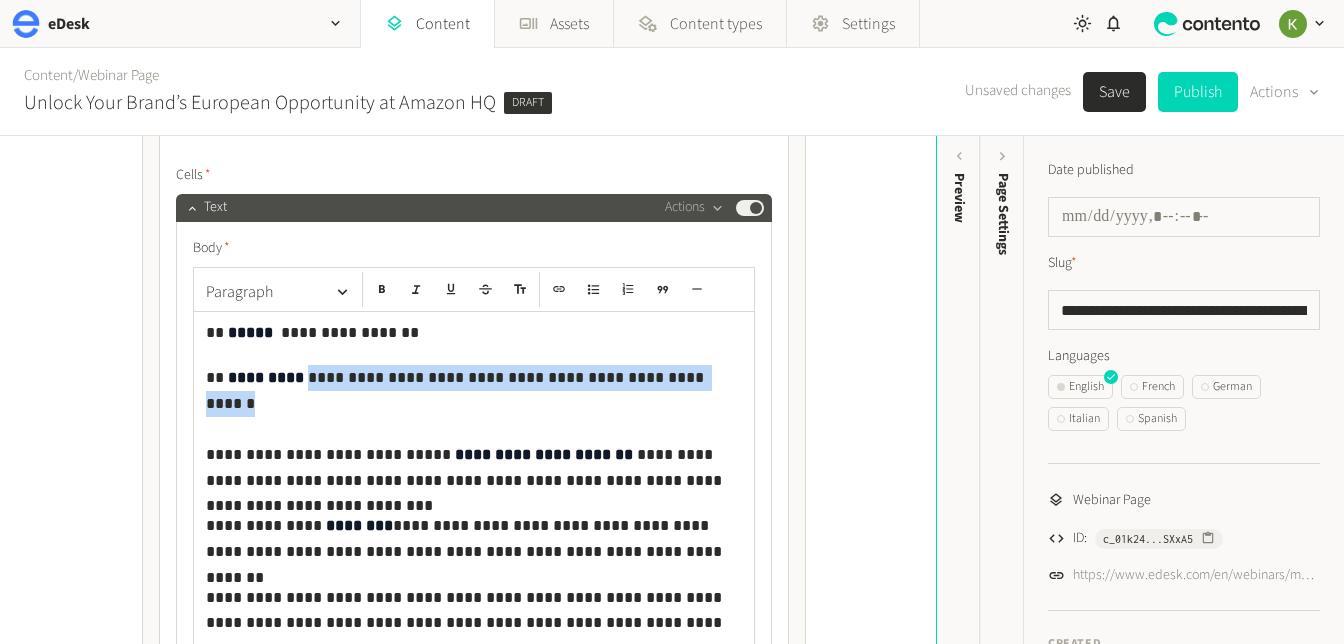 drag, startPoint x: 685, startPoint y: 382, endPoint x: 367, endPoint y: 371, distance: 318.1902 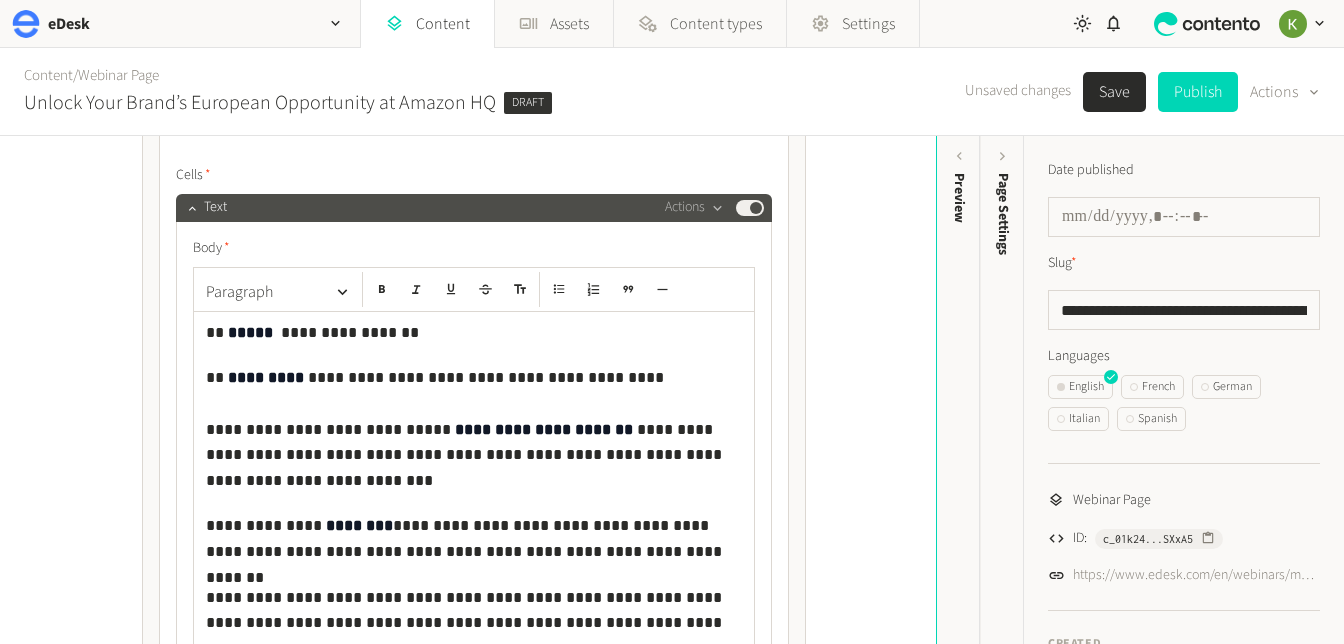 click on "**********" 